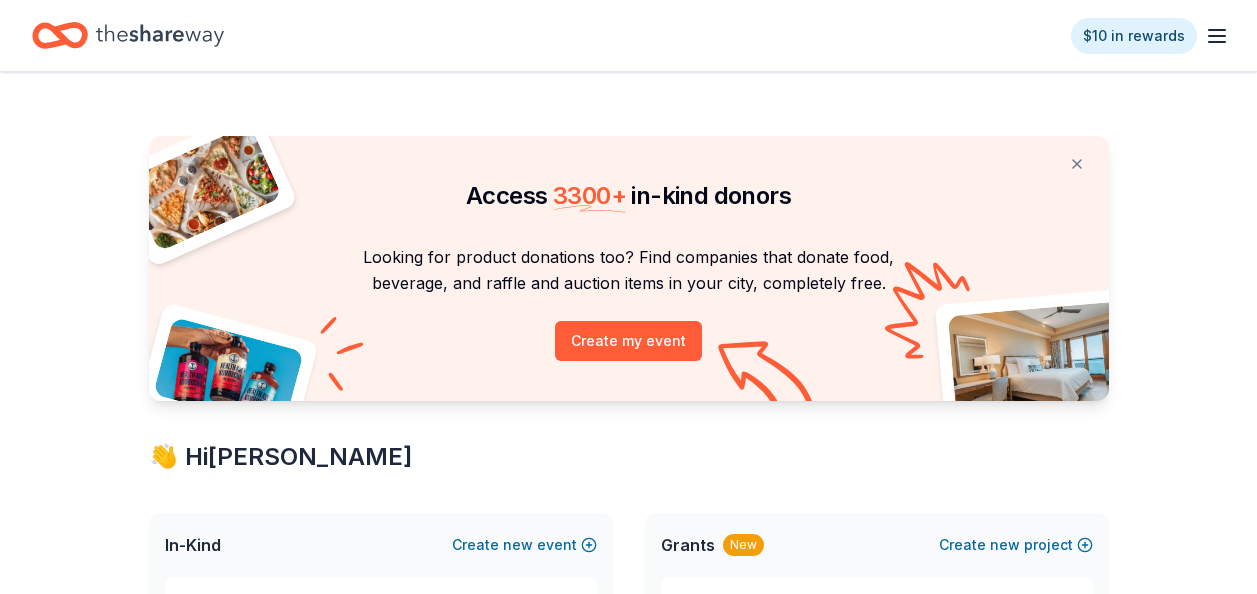 scroll, scrollTop: 0, scrollLeft: 0, axis: both 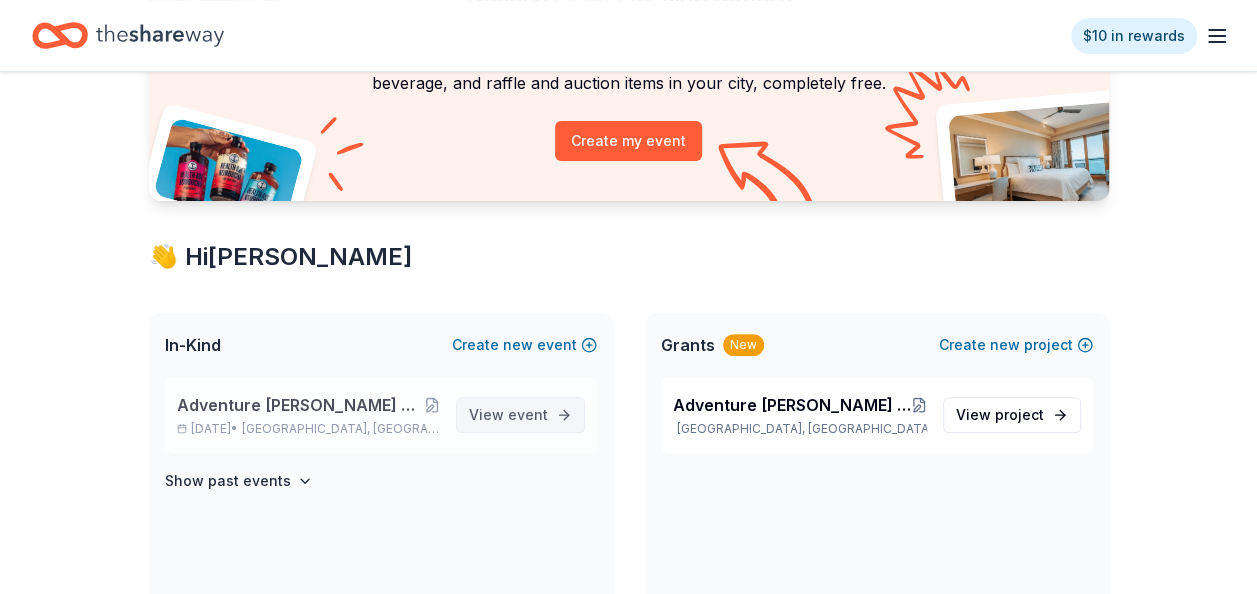 click on "event" at bounding box center [528, 414] 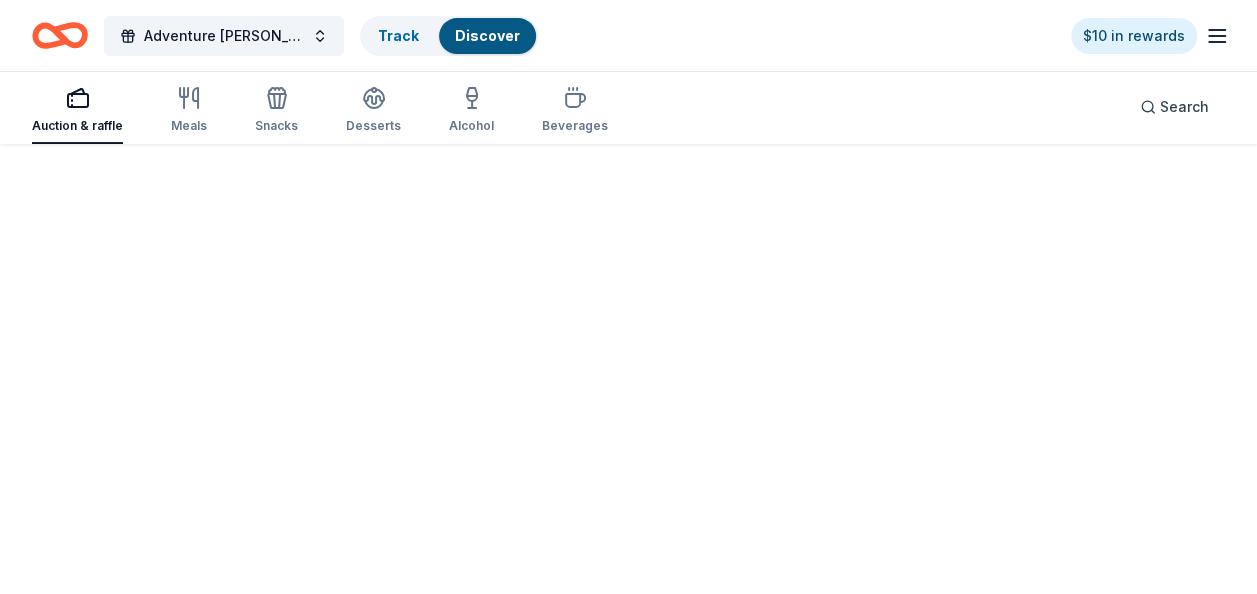 scroll, scrollTop: 0, scrollLeft: 0, axis: both 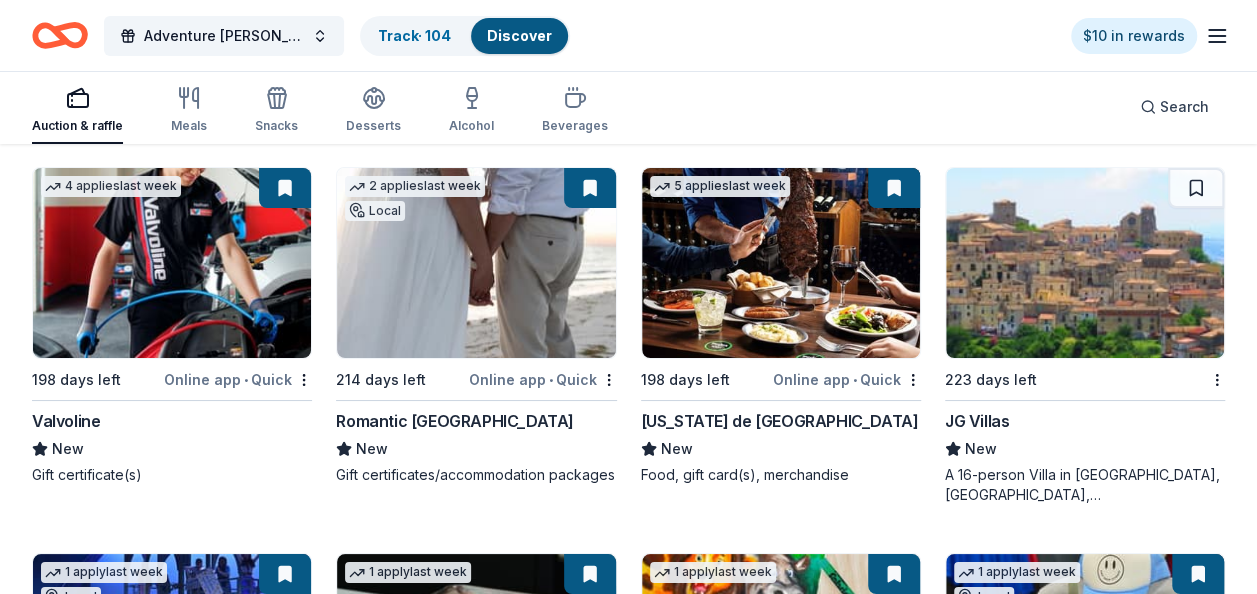 click at bounding box center (1085, 263) 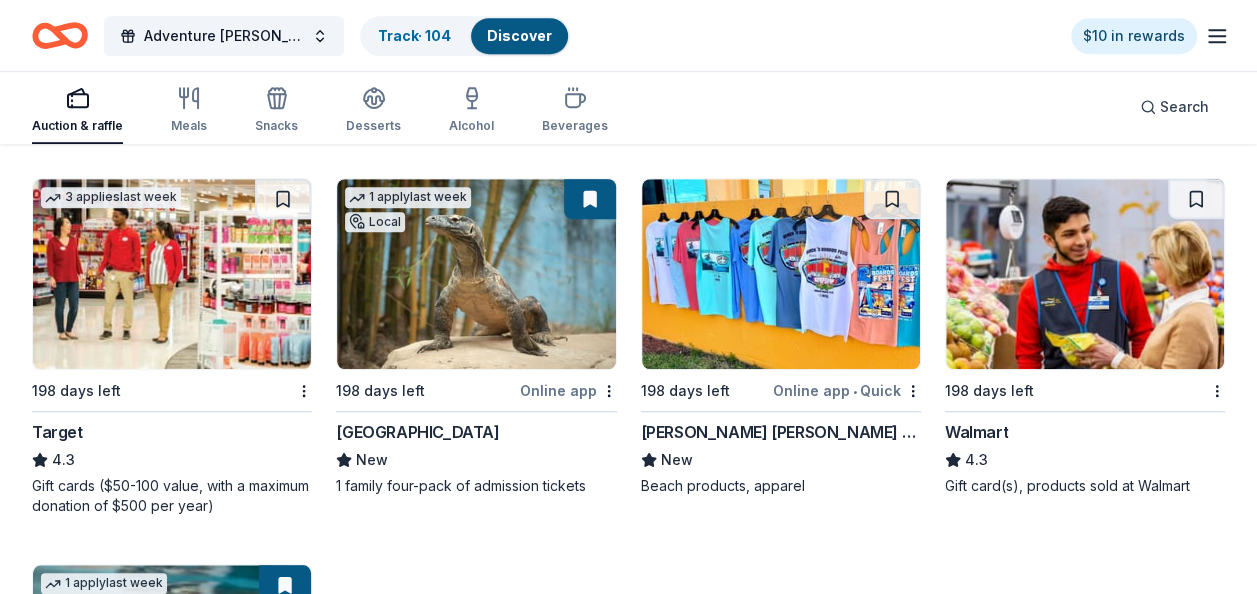 scroll, scrollTop: 8122, scrollLeft: 0, axis: vertical 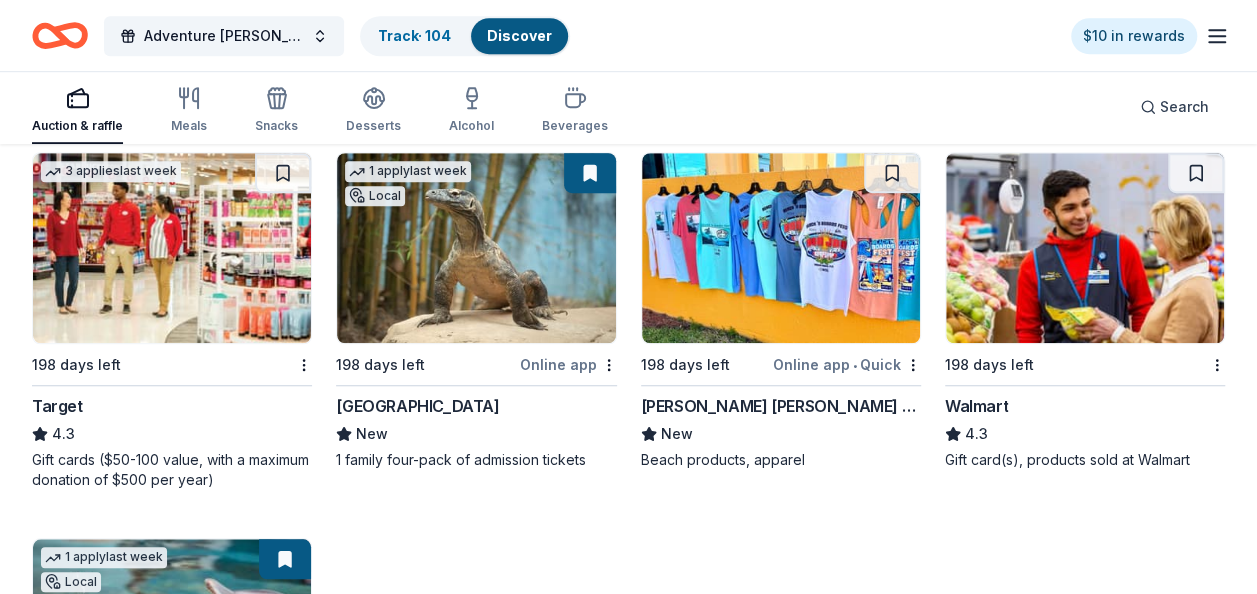 click at bounding box center [781, 248] 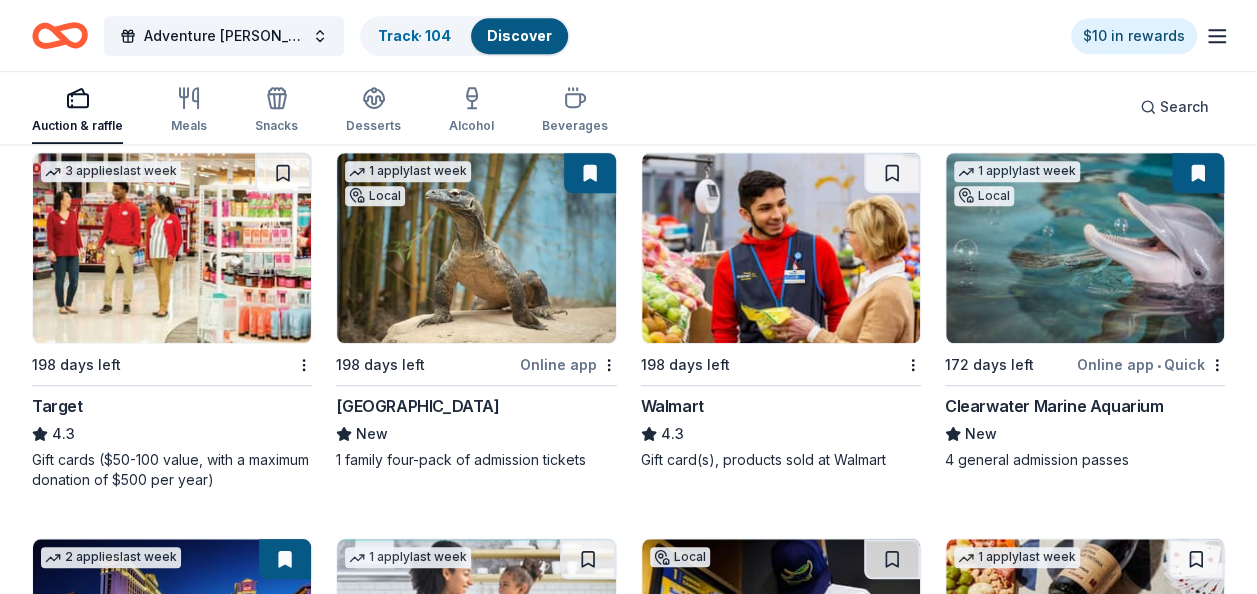click at bounding box center [781, 248] 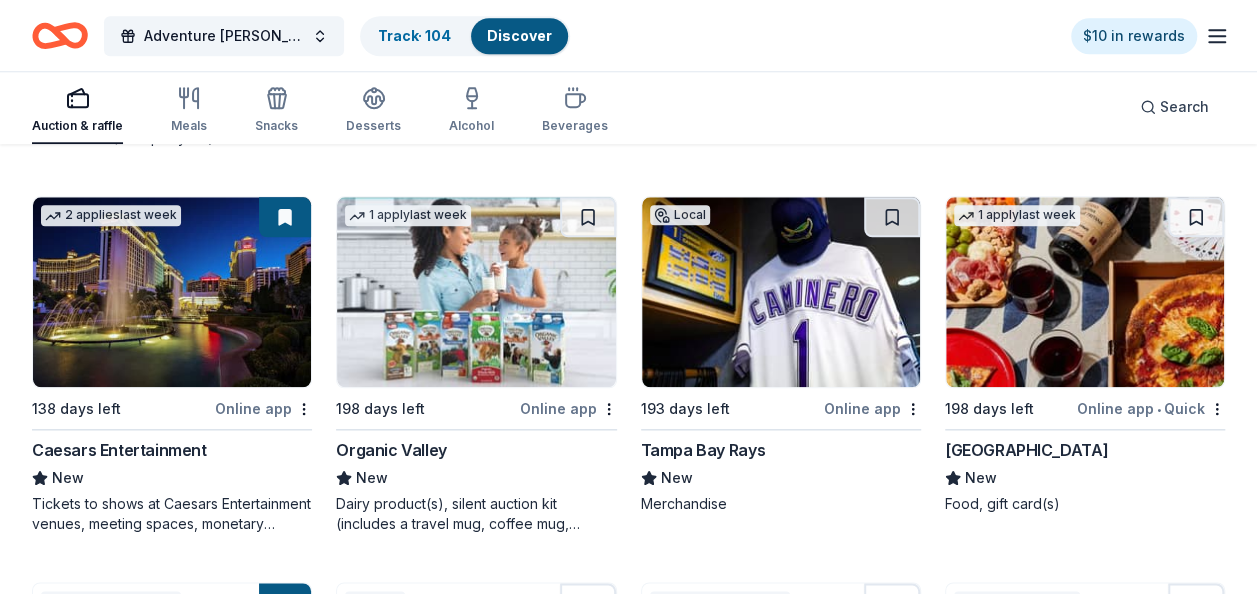 scroll, scrollTop: 8482, scrollLeft: 0, axis: vertical 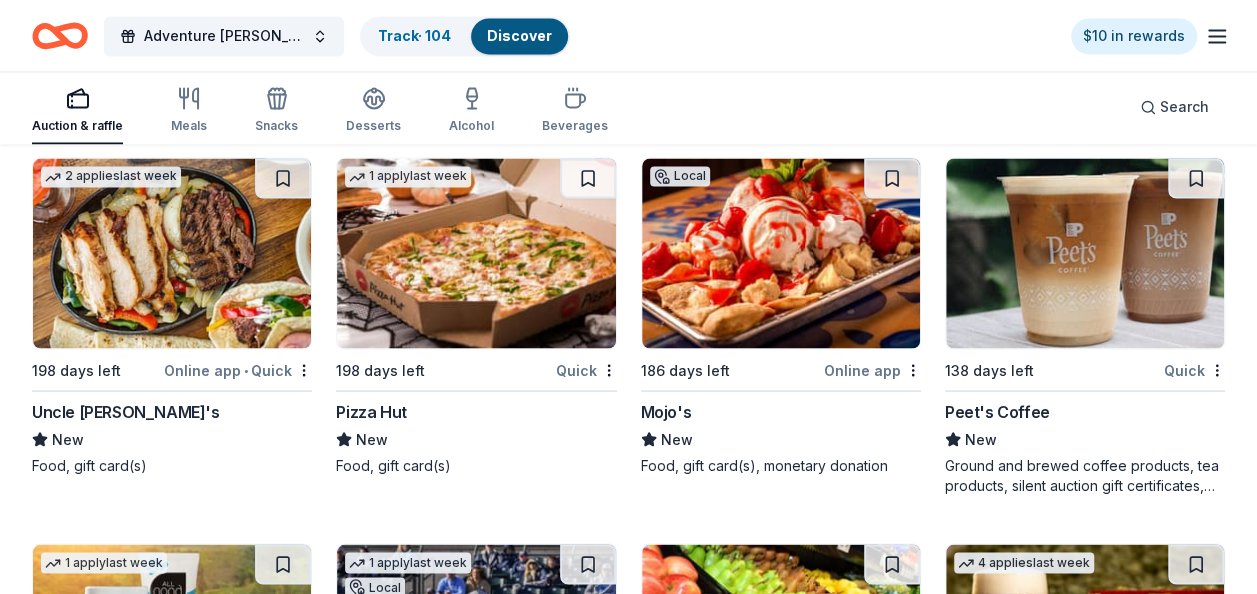 click at bounding box center (1085, 253) 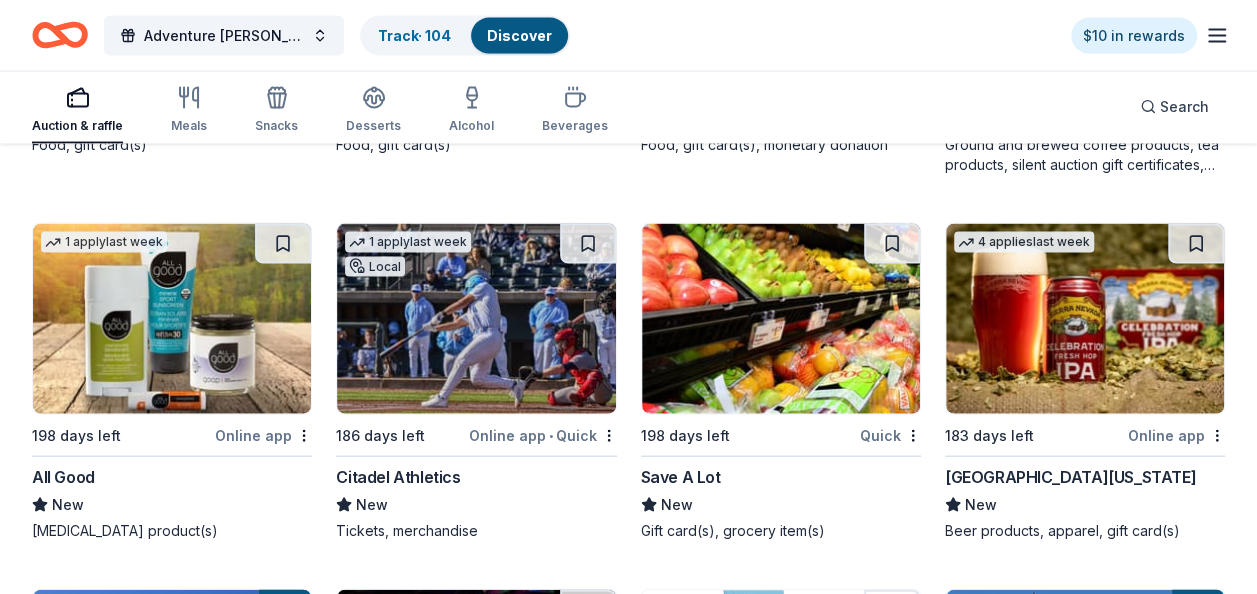scroll, scrollTop: 13335, scrollLeft: 0, axis: vertical 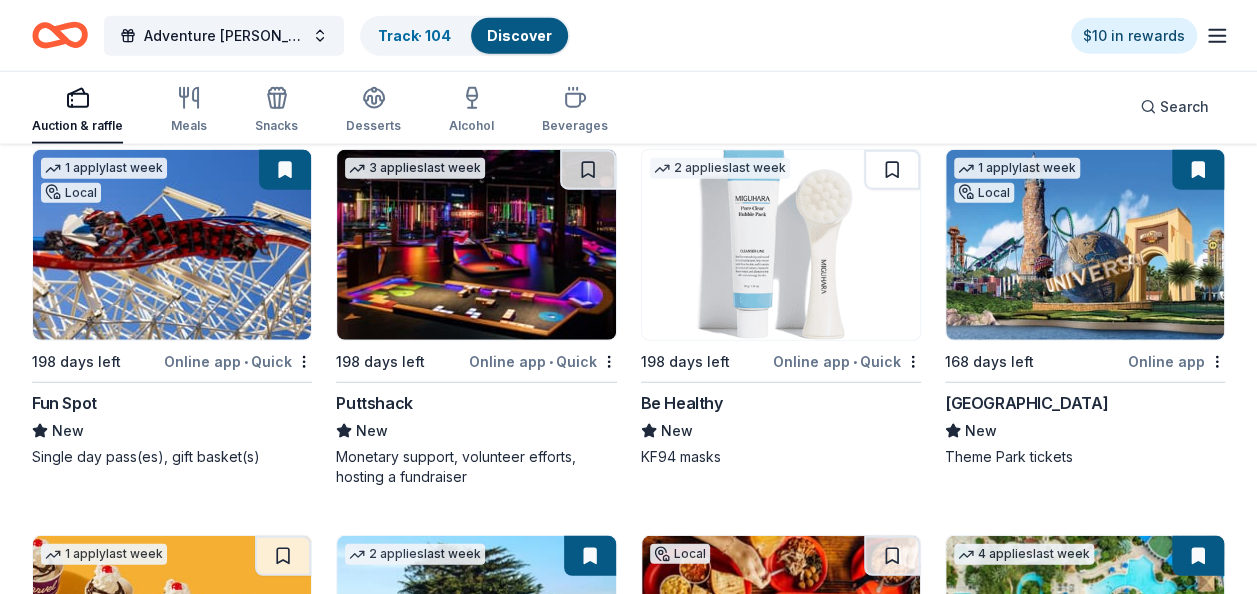 click at bounding box center [476, 245] 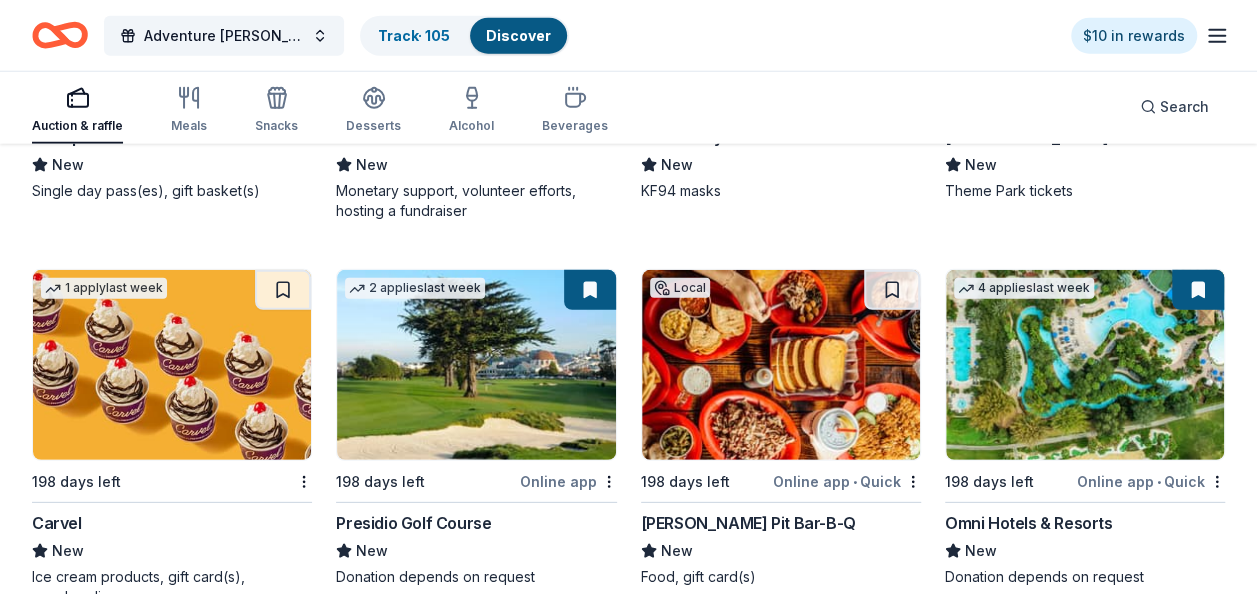 scroll, scrollTop: 14015, scrollLeft: 0, axis: vertical 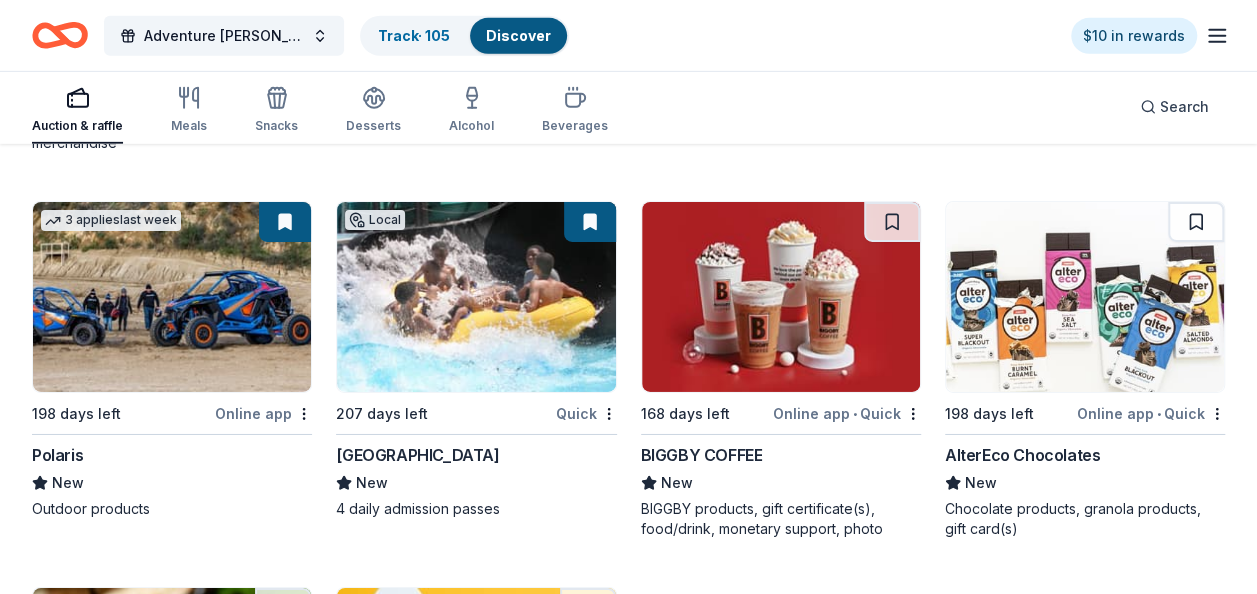 click at bounding box center [781, 297] 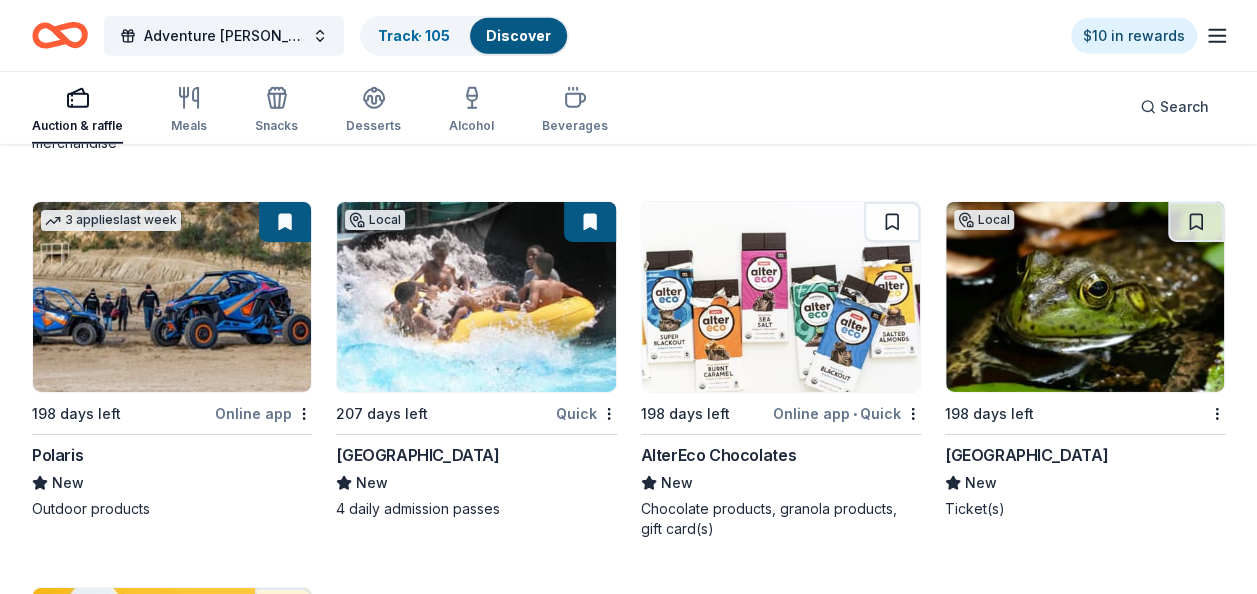 click at bounding box center (1085, 297) 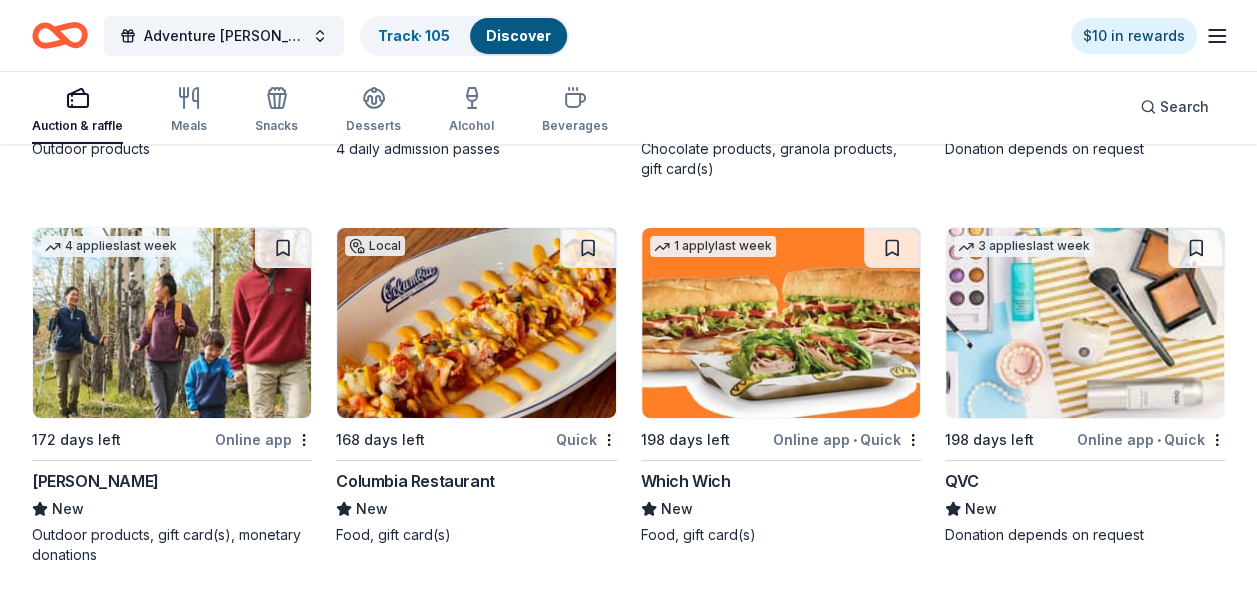 scroll, scrollTop: 14855, scrollLeft: 0, axis: vertical 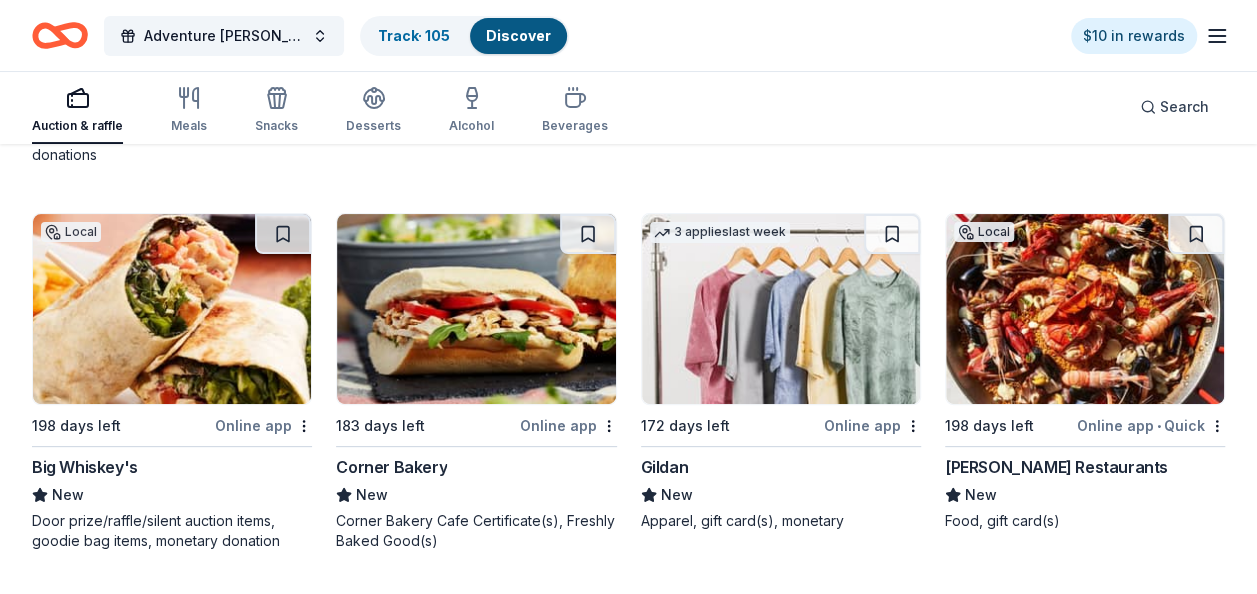 click 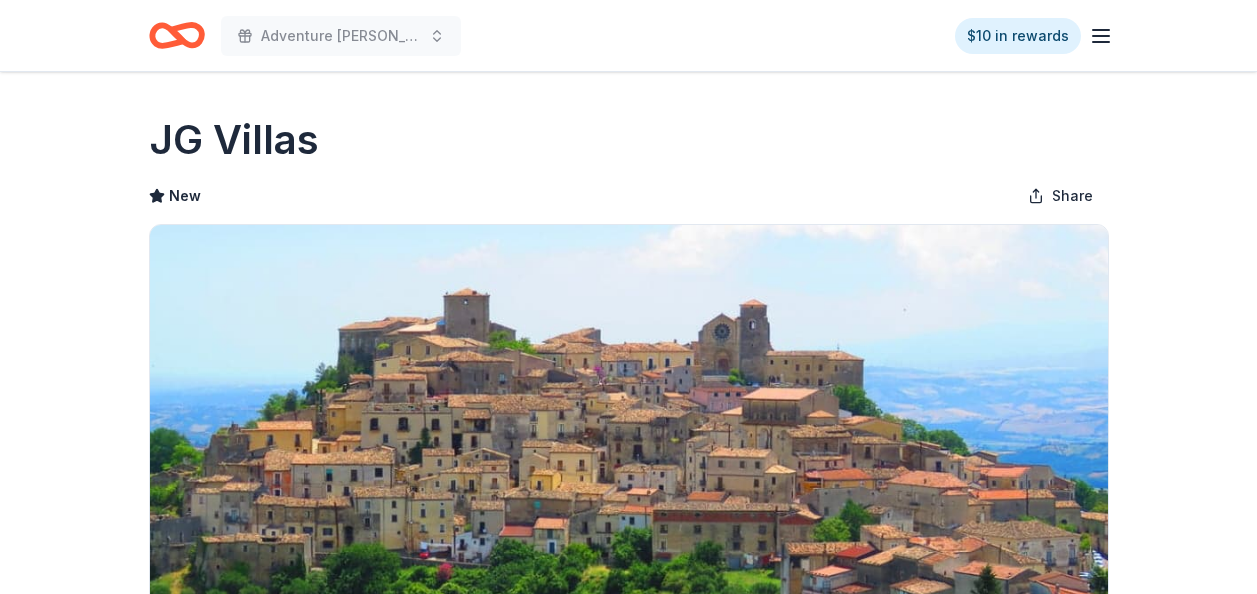 scroll, scrollTop: 0, scrollLeft: 0, axis: both 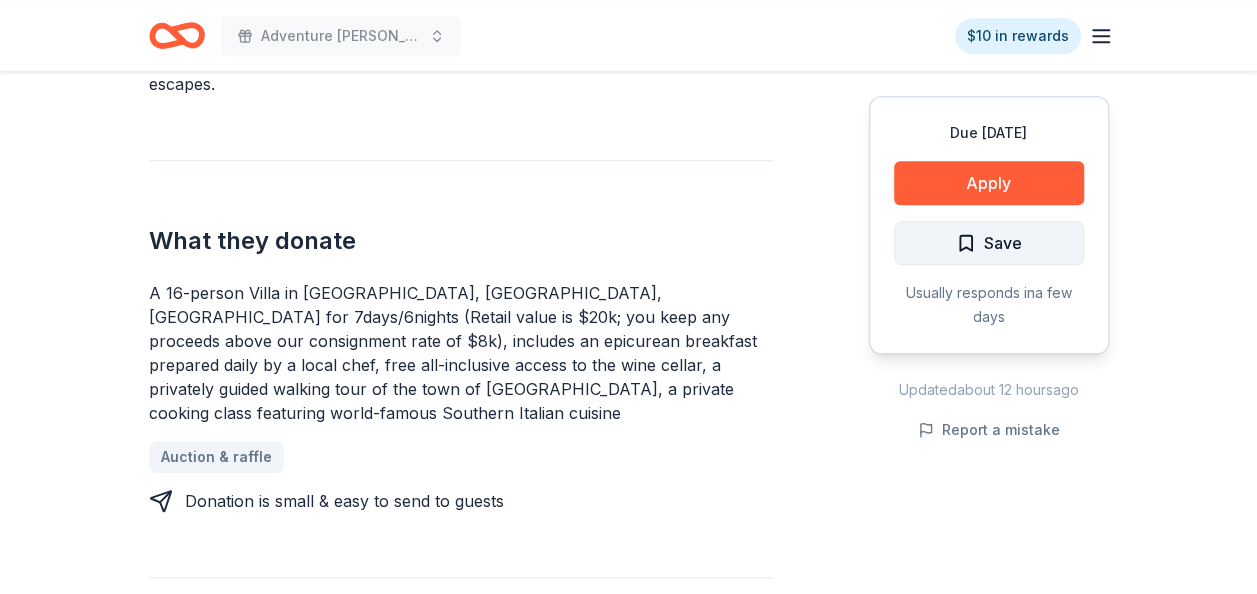 click on "Save" at bounding box center [1003, 243] 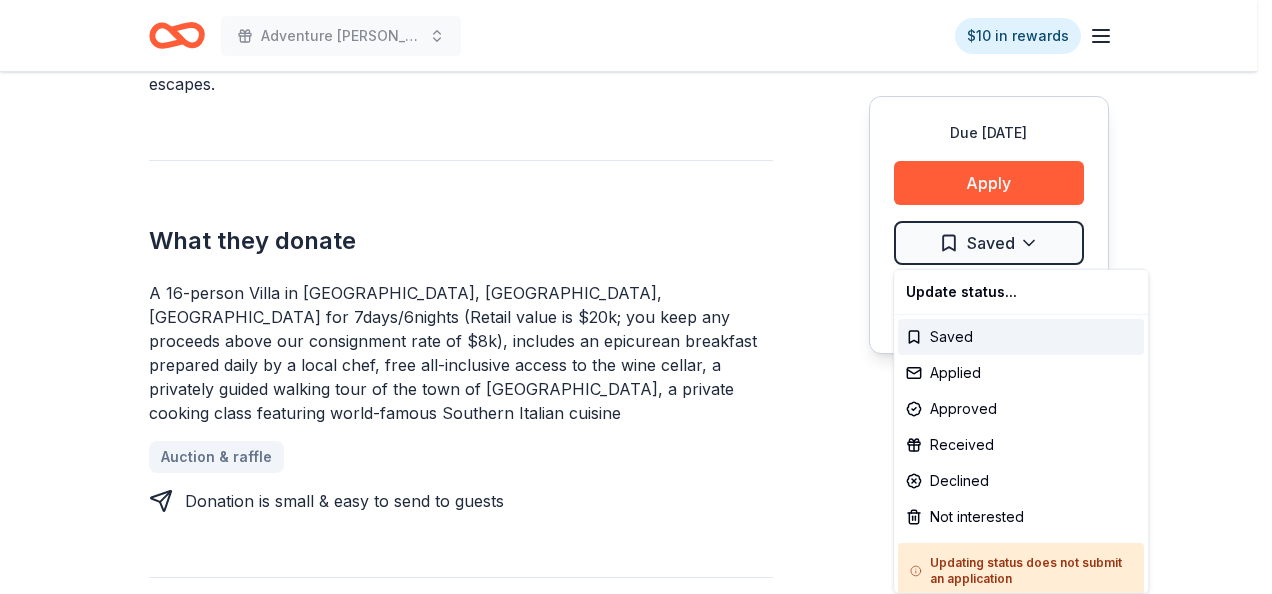 click on "Adventure Ted Tees Off Against Childhood Cancer-Fairways For Fighters $10 in rewards Due in 223 days Share JG Villas New Share Donating in all states JG Villas is a luxury villa nestled in the heart of Calabria, offering charities a bespoke and unforgettable Italian experience. With authentic charm and personalized service, it’s the perfect retreat for meaningful and memorable escapes. What they donate A 16-person Villa in Altomonte, Calabria, Italy for 7days/6nights (Retail value is $20k; you keep any proceeds above our consignment rate of $8k), includes an epicurean breakfast prepared daily by a local chef, free all-inclusive access to the wine cellar, a privately guided walking tour of the town of Altomonte, a private cooking class featuring world-famous Southern Italian cuisine Auction & raffle Donation is small & easy to send to guests Who they donate to  Preferred 501(c)(3) preferred Upgrade to Pro to view approval rates and average donation values Due in 223 days Apply Saved Usually responds in   ago" at bounding box center (636, -423) 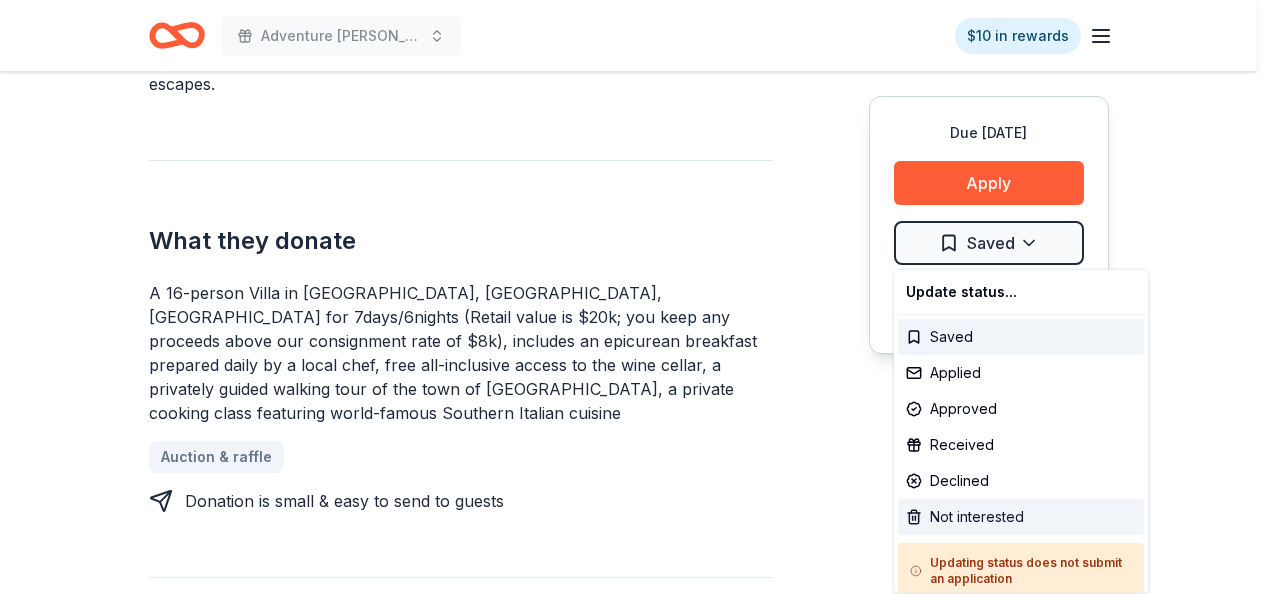 click on "Not interested" at bounding box center [1021, 517] 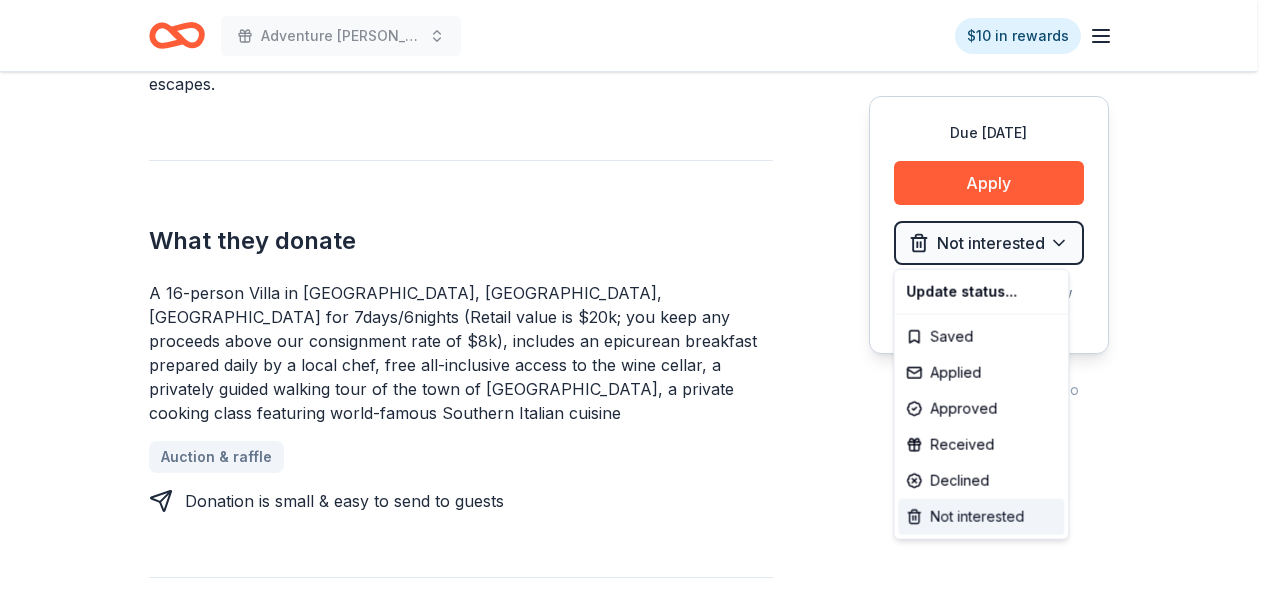 click on "Not interested" at bounding box center [981, 517] 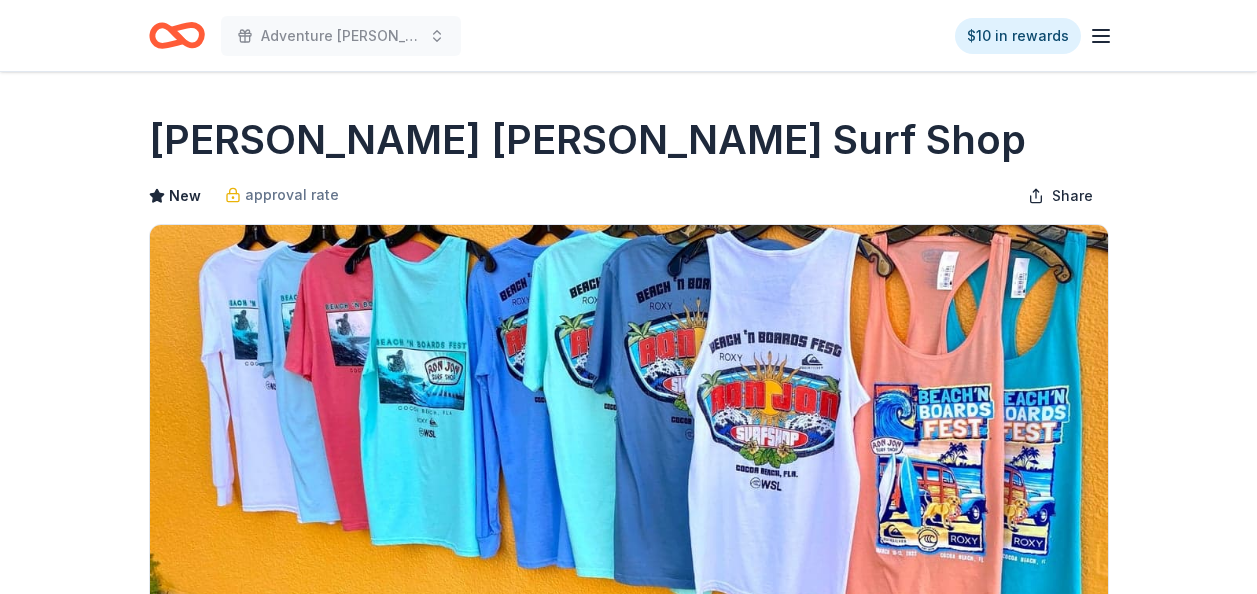 scroll, scrollTop: 0, scrollLeft: 0, axis: both 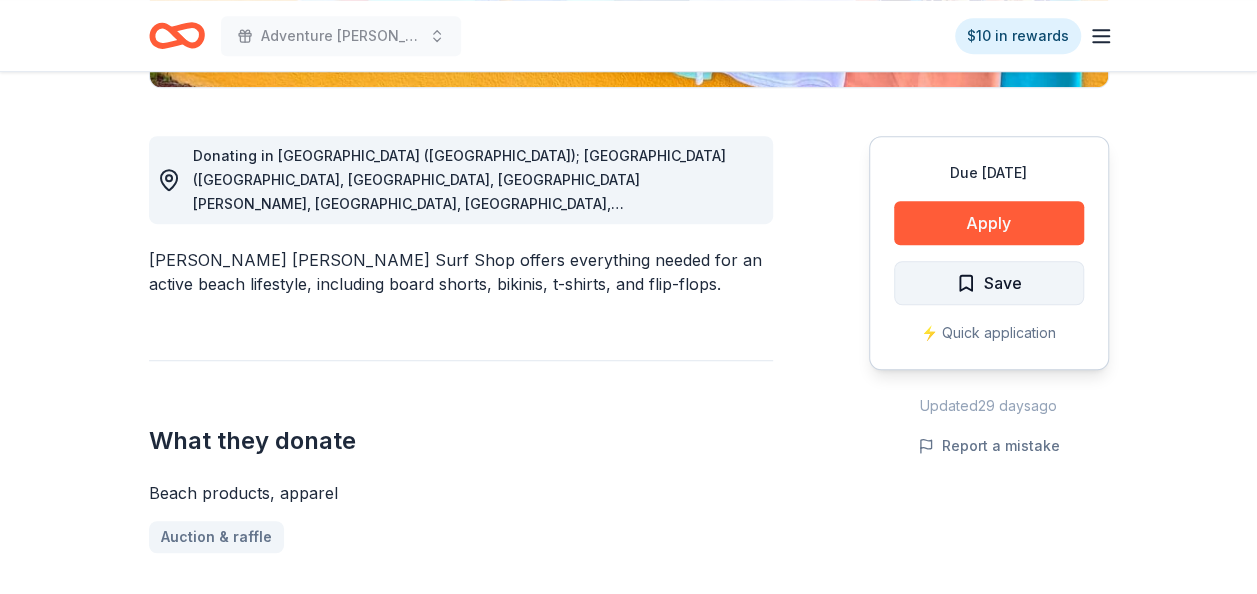 click on "Save" at bounding box center [989, 283] 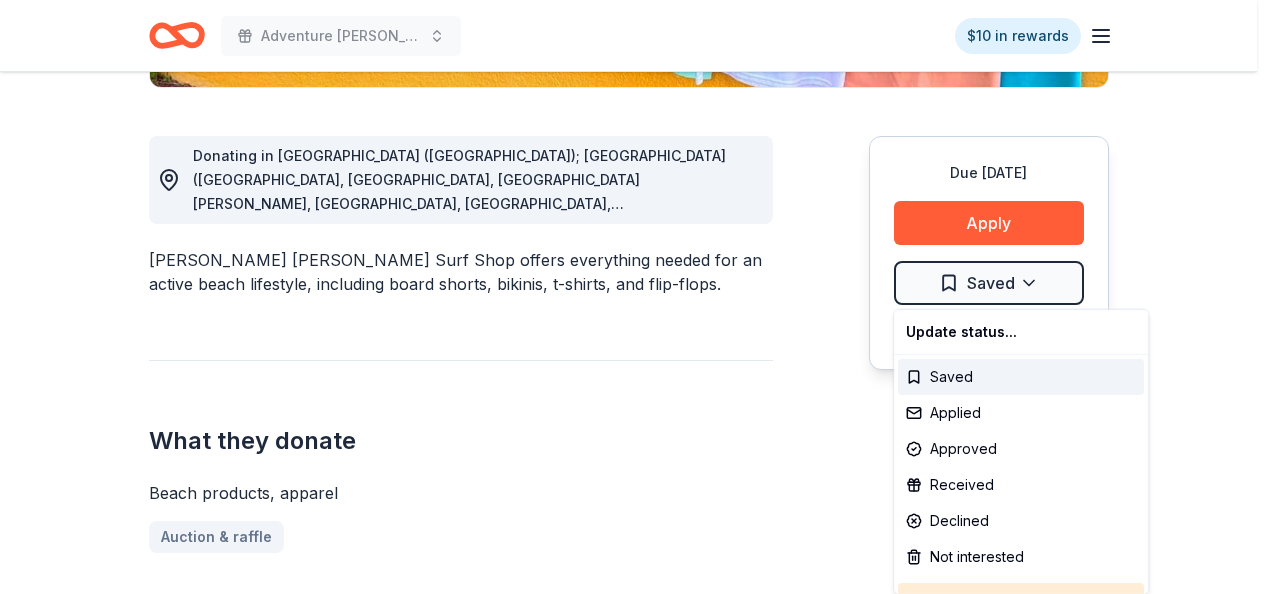click on "Adventure Ted Tees Off Against Childhood Cancer-Fairways For Fighters $10 in rewards Due in 198 days Share Ron Jon Surf Shop New approval rate Share Donating in AL (Orange Beach); FL (Clearwater Beach, Cocoa Beach, Fort Myers, Key West, Lake Buena Vista, Panama City Beach, Pensacola Beach); MD (Ocean City); NJ (Ocean City, Ship Bottom); SC (Myrtle Beach, North Myrtle Beach) Ron Jon Surf Shop offers everything needed for an active beach lifestyle, including board shorts, bikinis, t-shirts, and flip-flops. What they donate Beach products, apparel Auction & raffle Who they donate to  Preferred 501(c)(3) required  Ineligible For-profit programs; political groups; sports teams; individuals or fundraisers for individuals; charter or private schools; capital campaigns; requests to generally fund an organization that does not benefit a specific program For profit Political Sports Teams Individuals approval rate 20 % approved 30 % declined 50 % no response Upgrade to Pro Due in 198 days Apply Saved Updated  29 days 7" at bounding box center [636, -223] 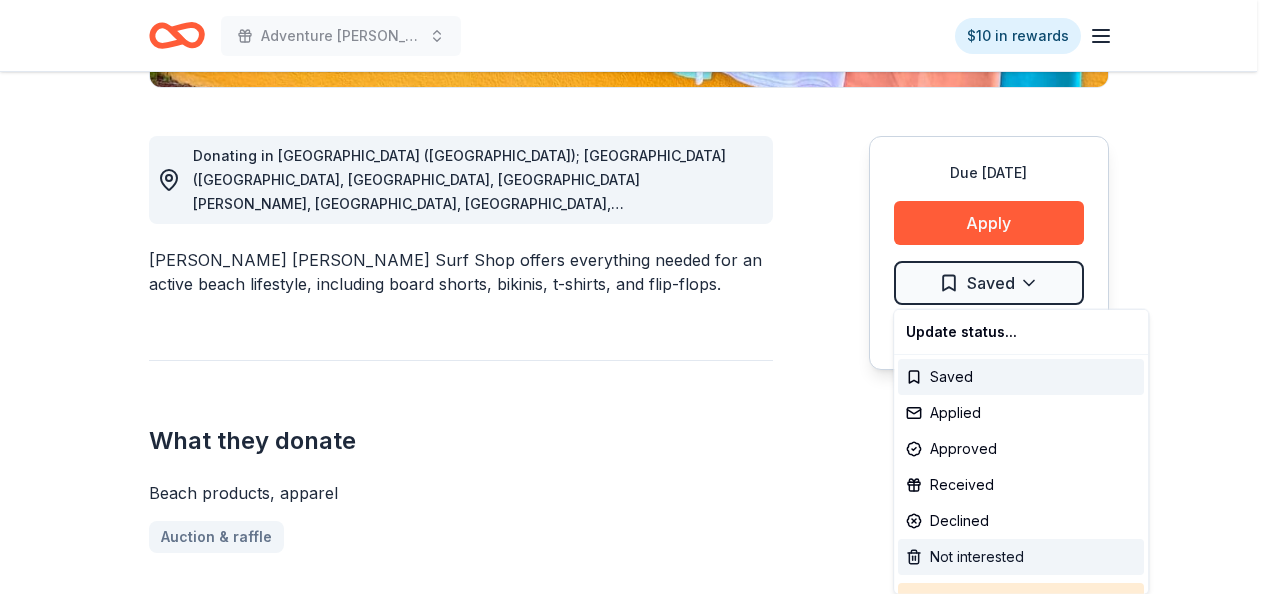 click on "Not interested" at bounding box center (1021, 557) 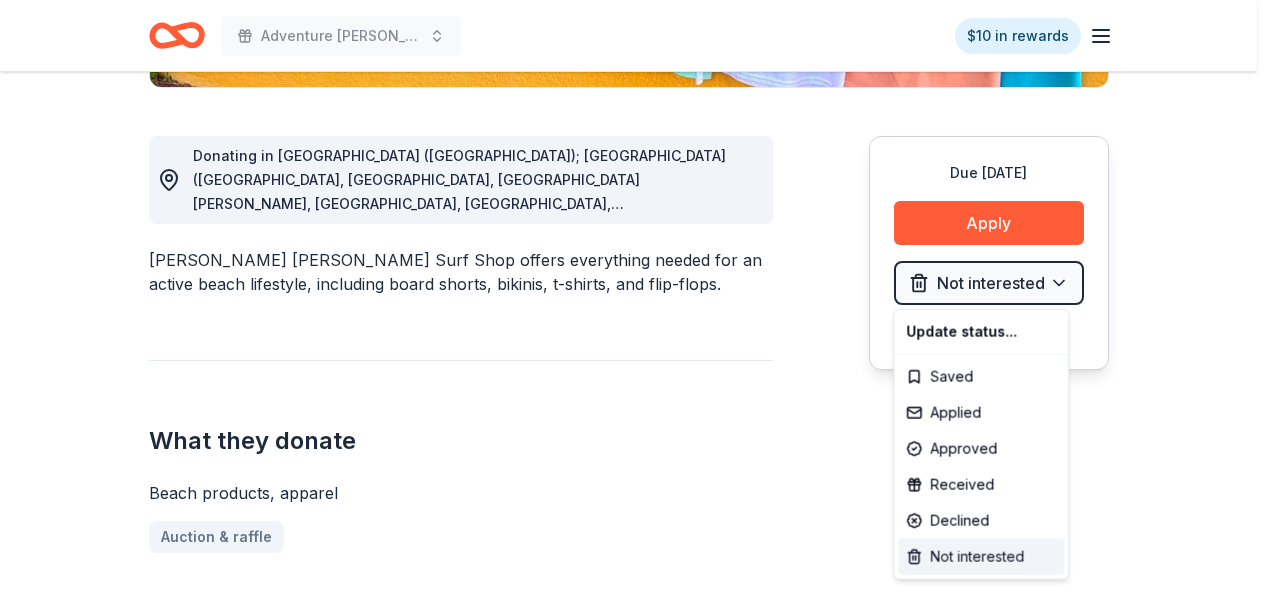 click on "Not interested" at bounding box center (981, 557) 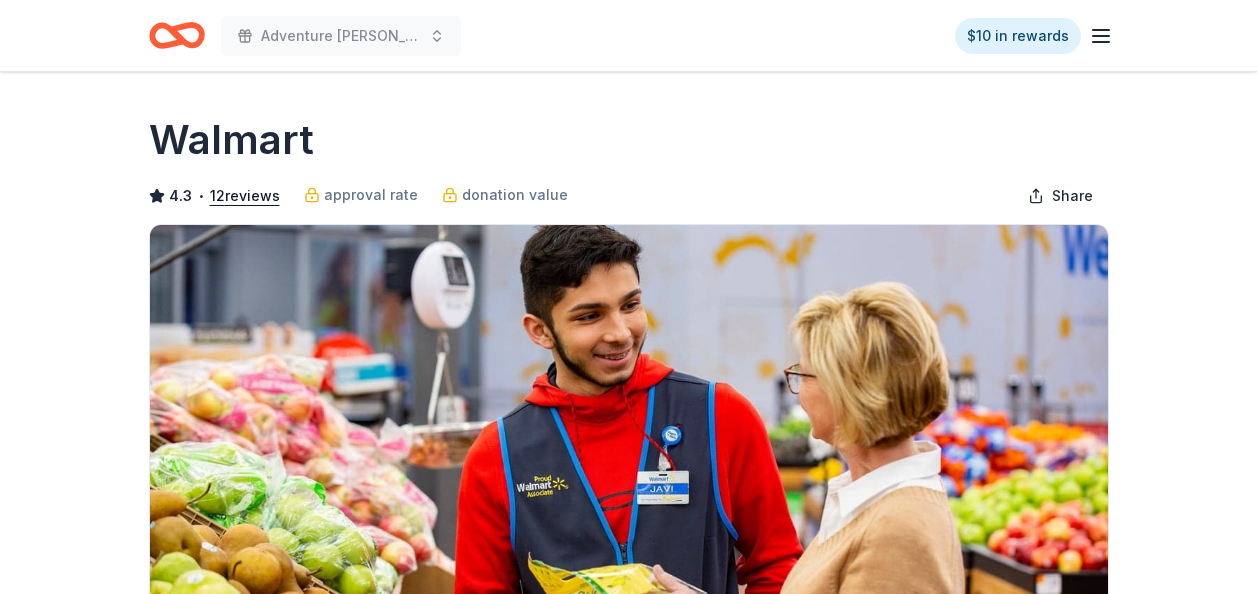 scroll, scrollTop: 0, scrollLeft: 0, axis: both 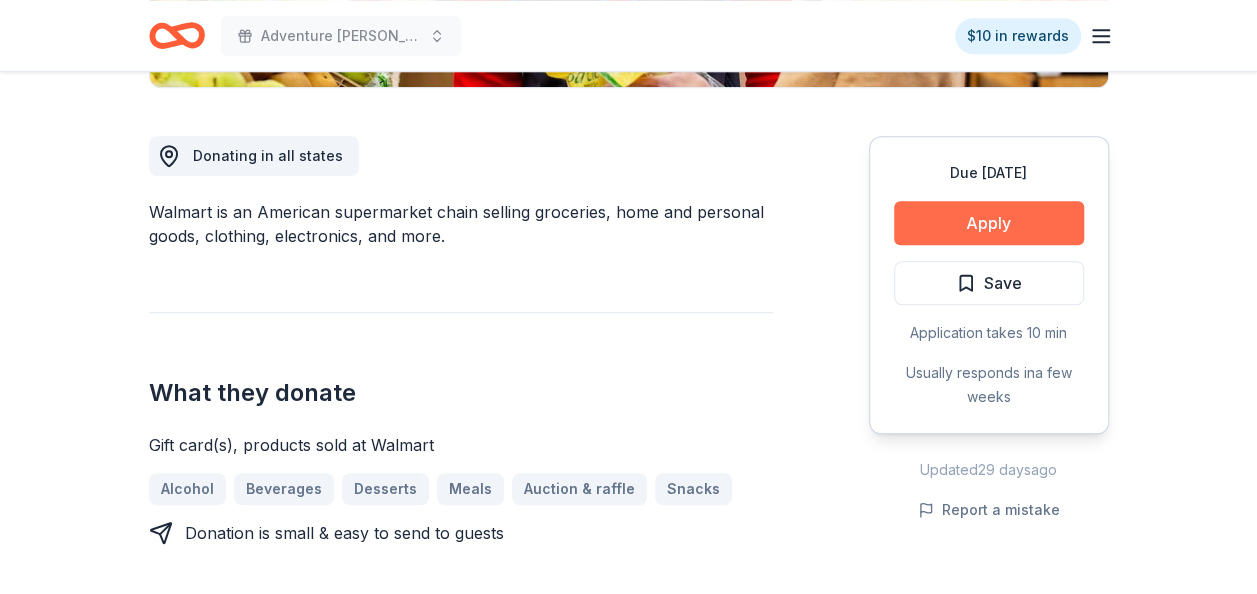 click on "Apply" at bounding box center (989, 223) 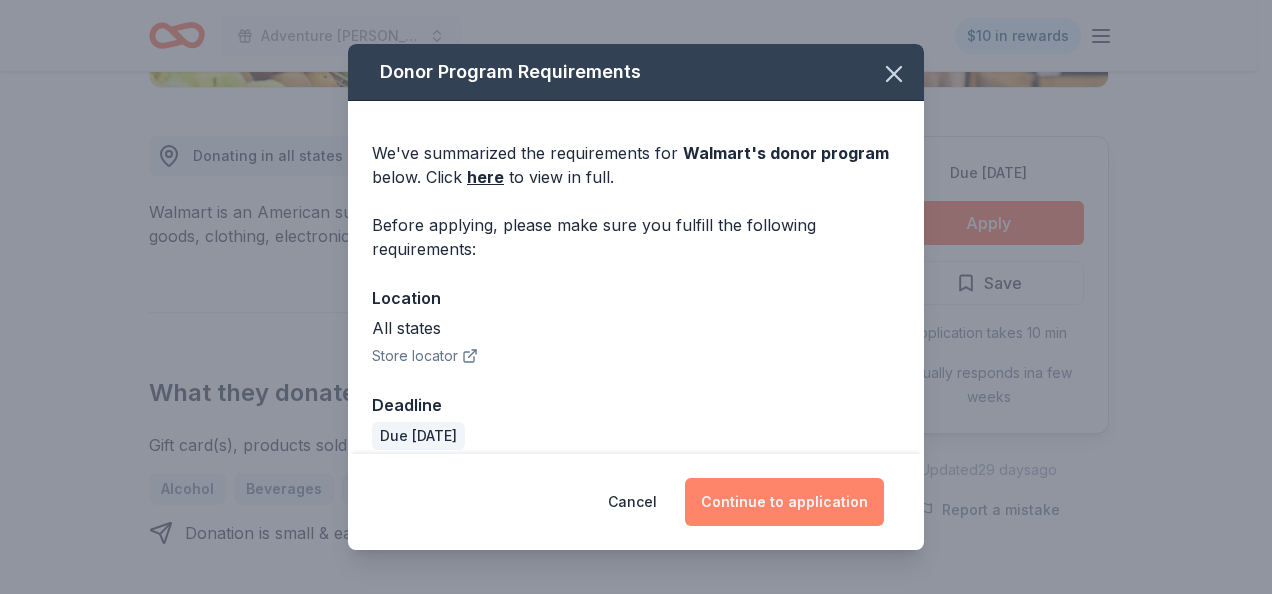 click on "Continue to application" at bounding box center (784, 502) 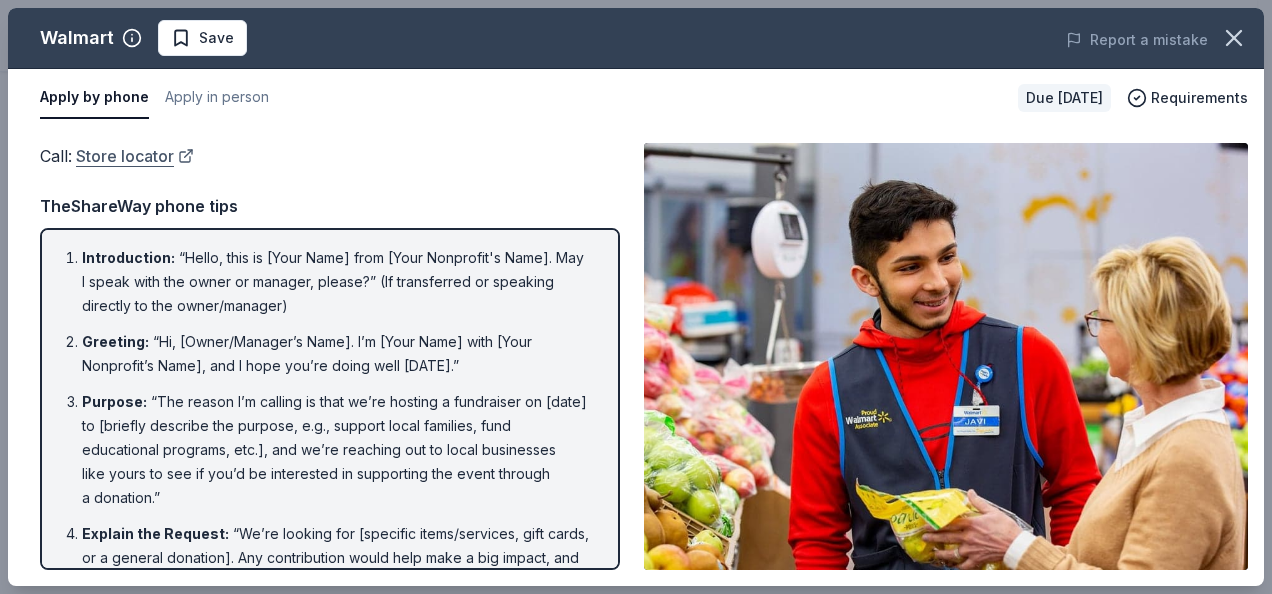 click on "Store locator" at bounding box center [135, 156] 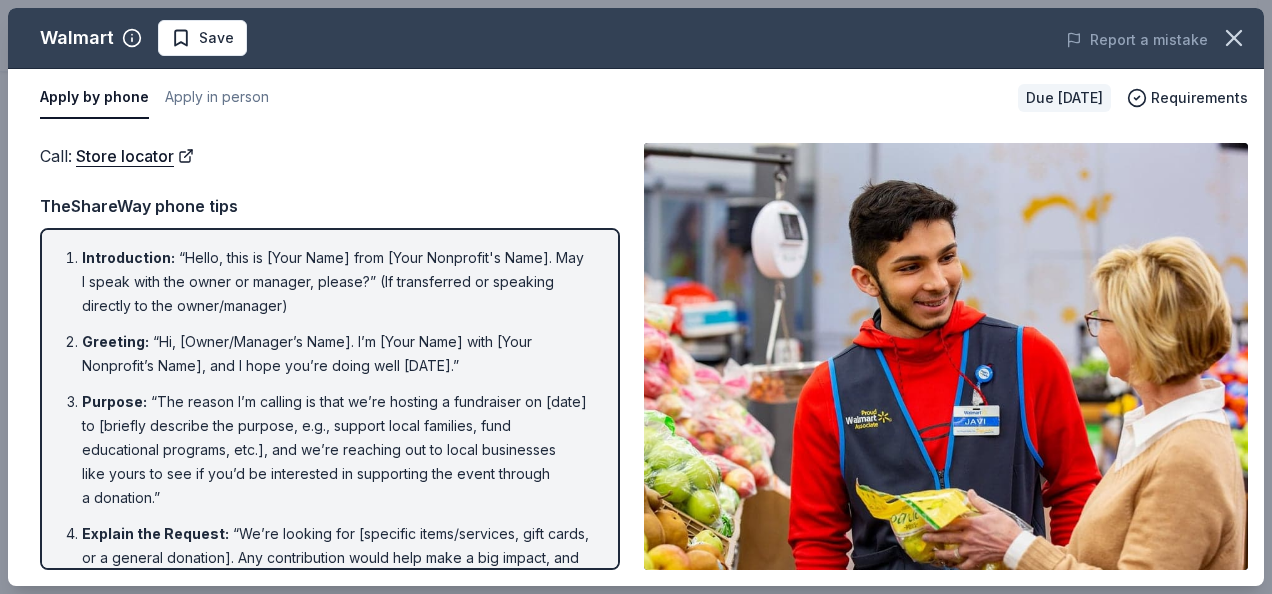 click on "Introduction :" at bounding box center (128, 257) 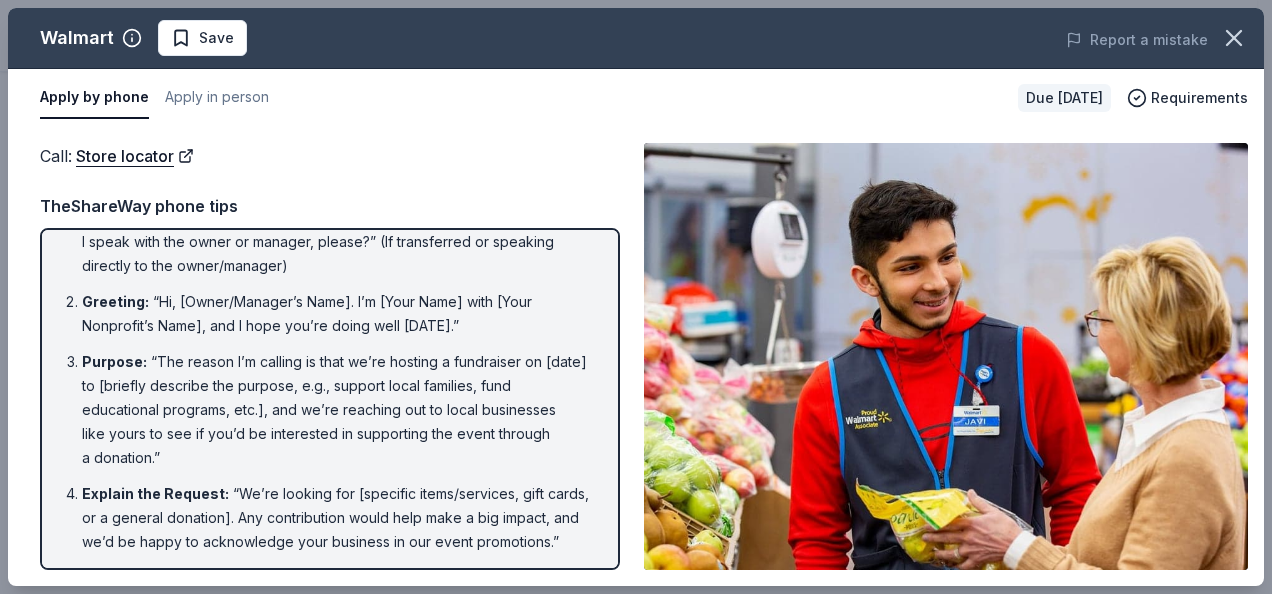scroll, scrollTop: 80, scrollLeft: 0, axis: vertical 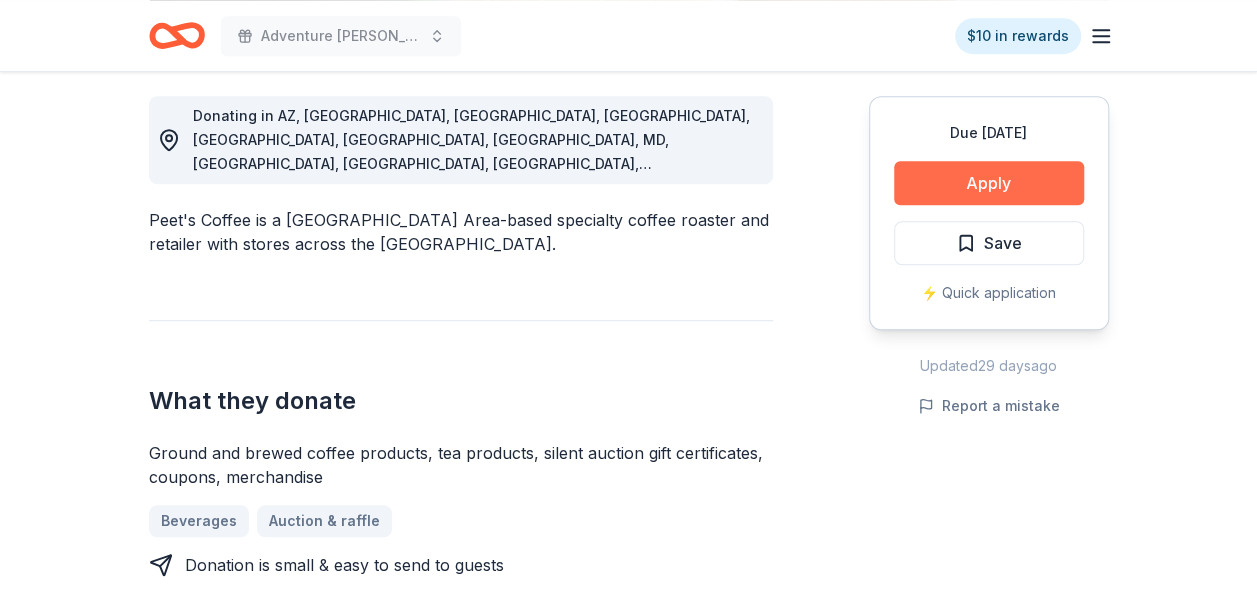 click on "Apply" at bounding box center (989, 183) 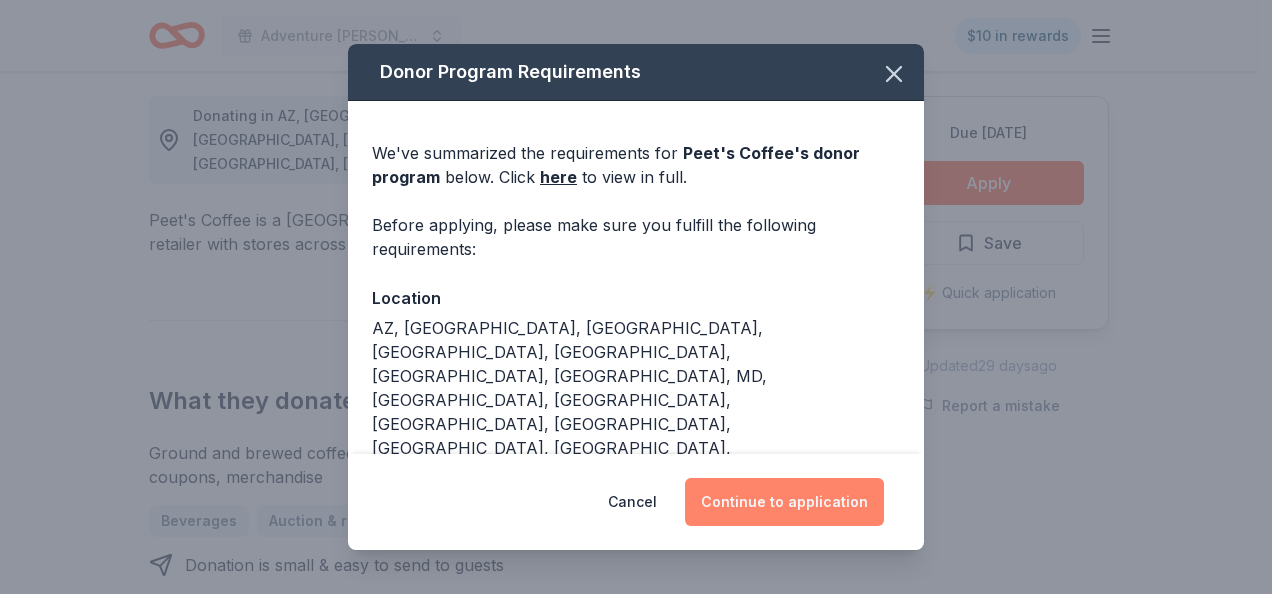 click on "Continue to application" at bounding box center (784, 502) 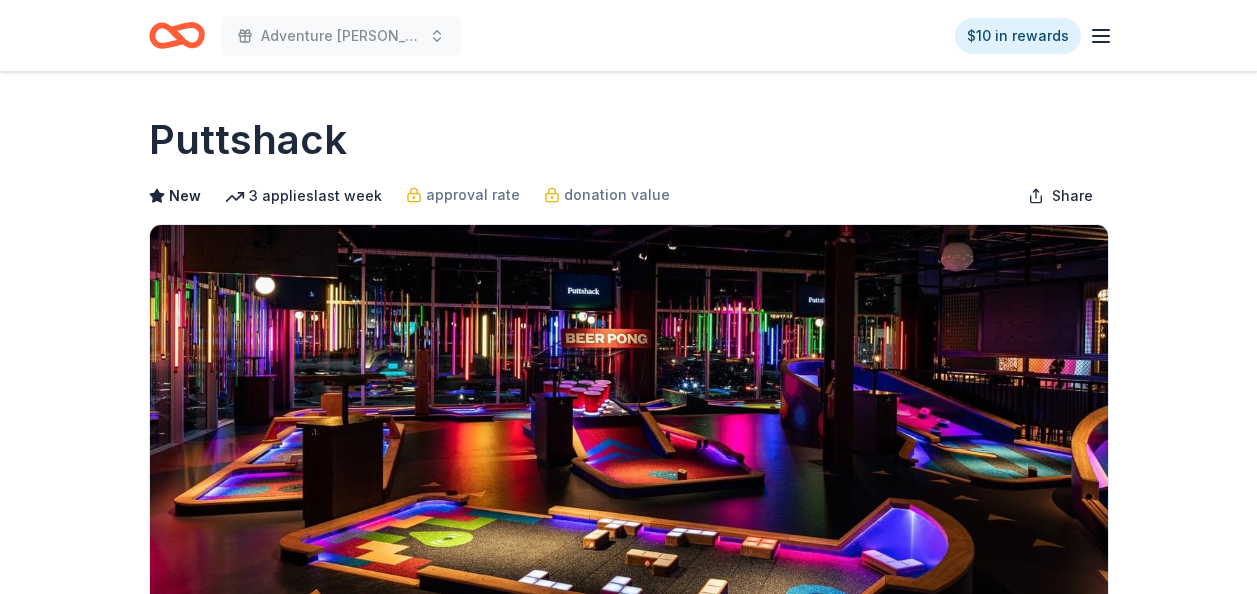 scroll, scrollTop: 0, scrollLeft: 0, axis: both 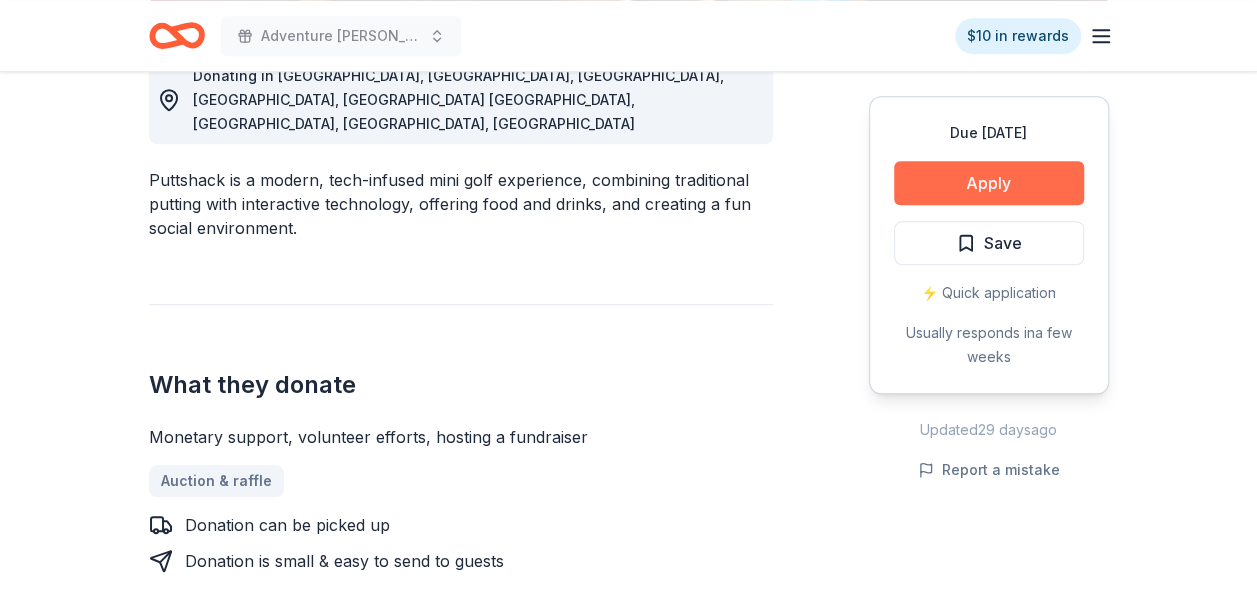 click on "Apply" at bounding box center (989, 183) 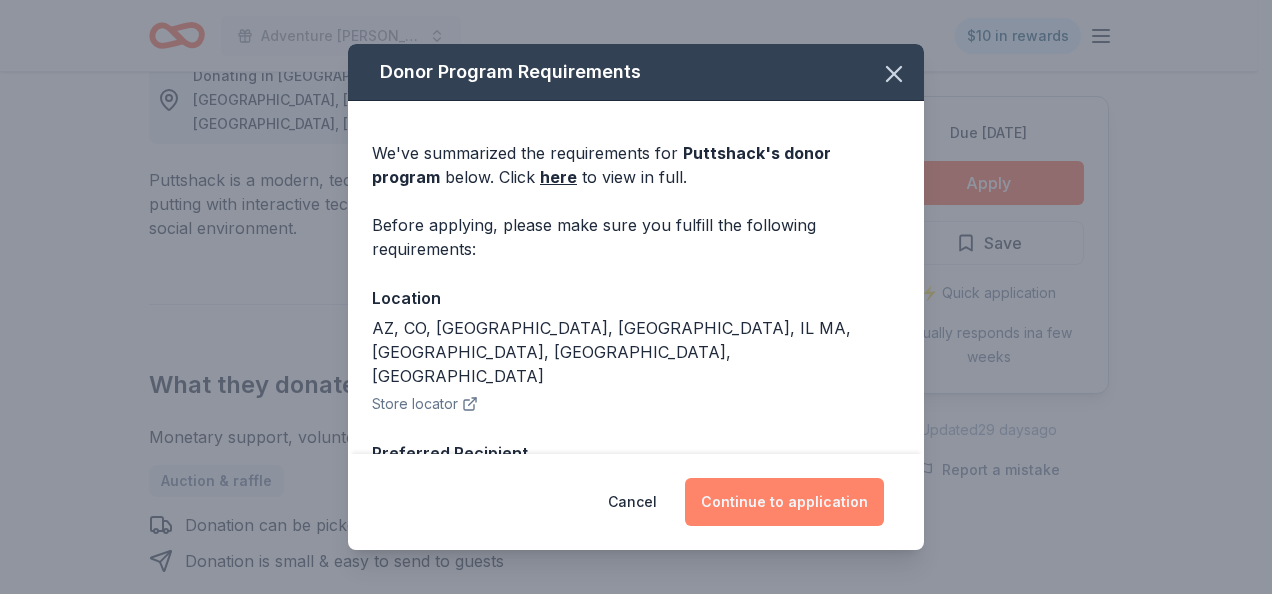 click on "Continue to application" at bounding box center [784, 502] 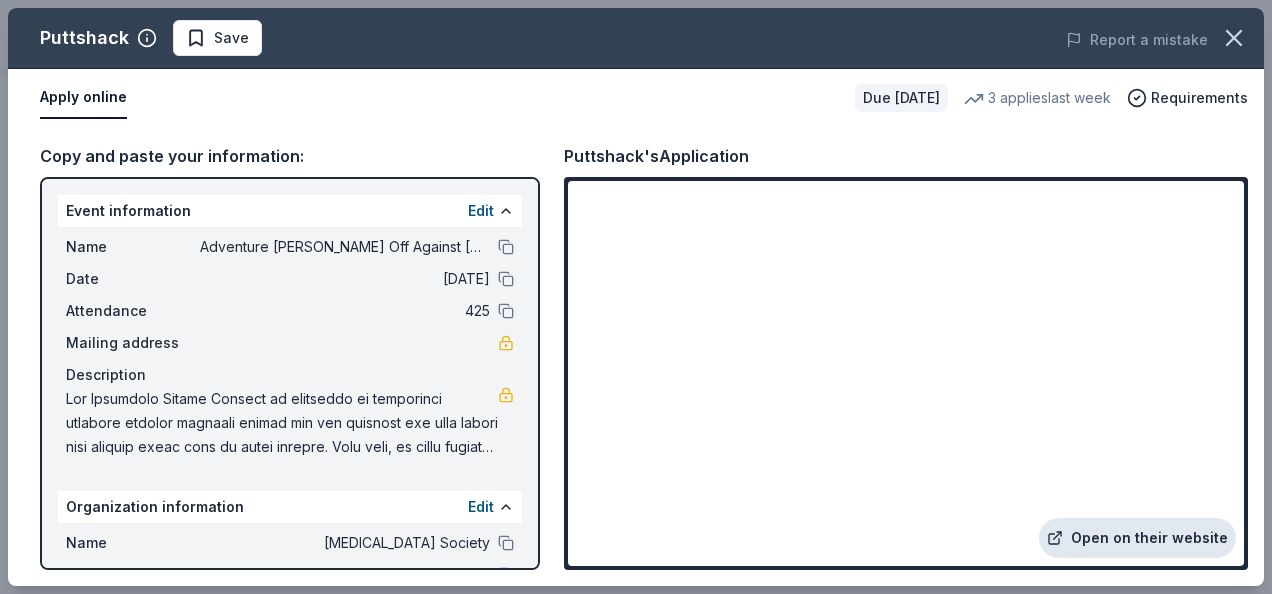 click on "Open on their website" at bounding box center (1137, 538) 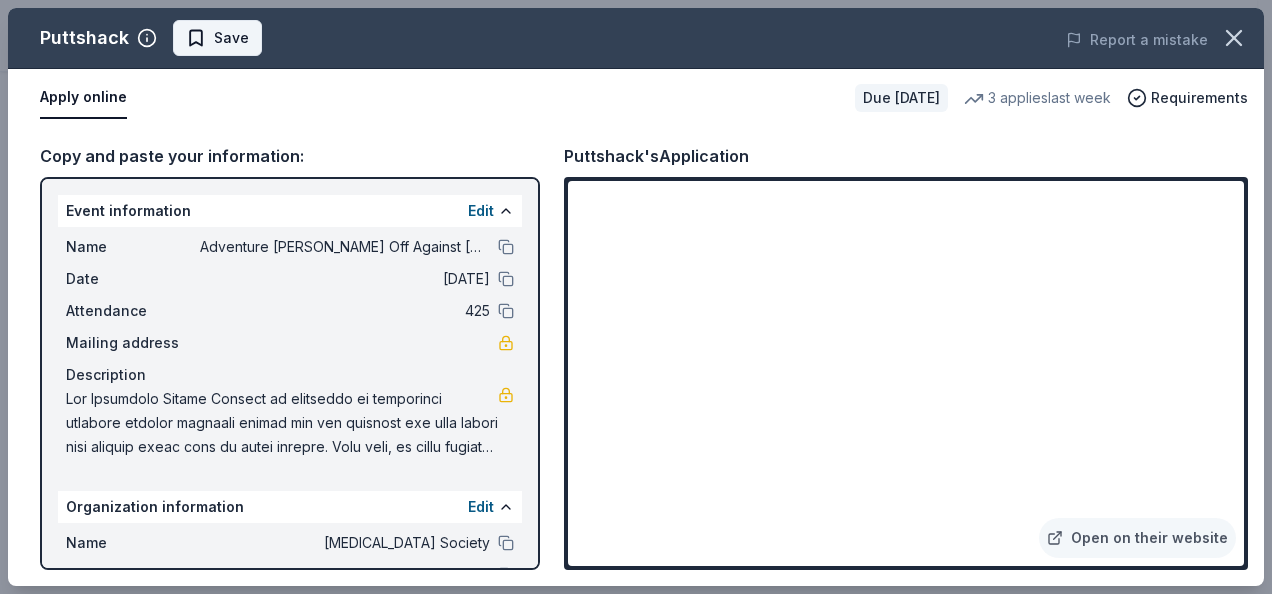 click on "Save" at bounding box center [231, 38] 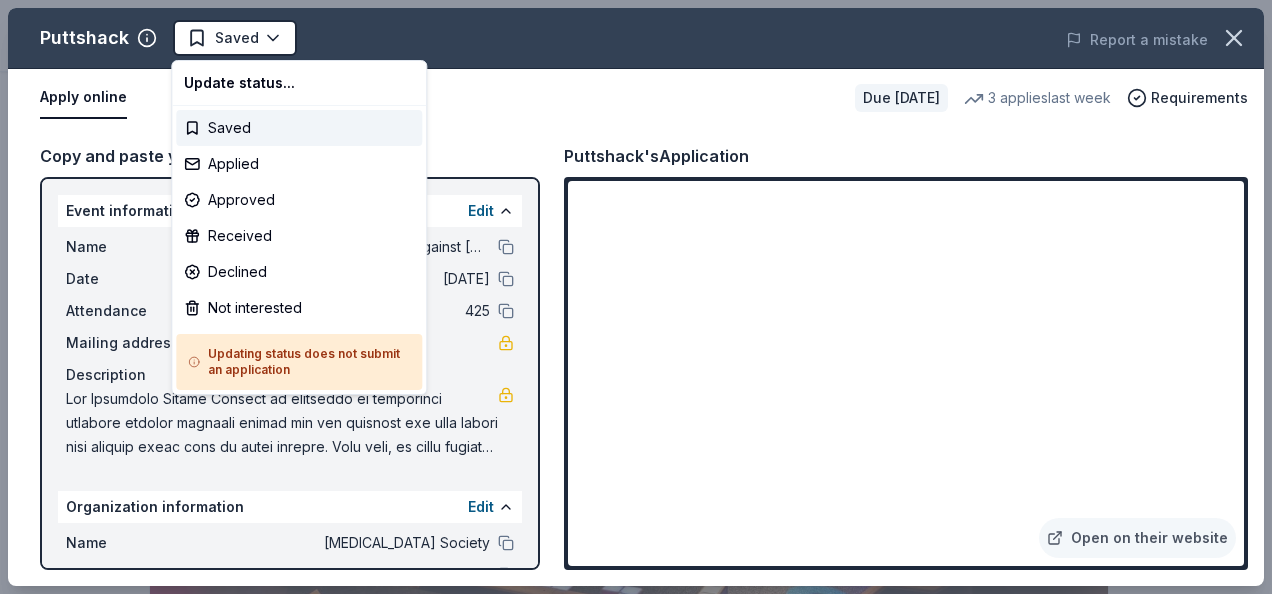 scroll, scrollTop: 0, scrollLeft: 0, axis: both 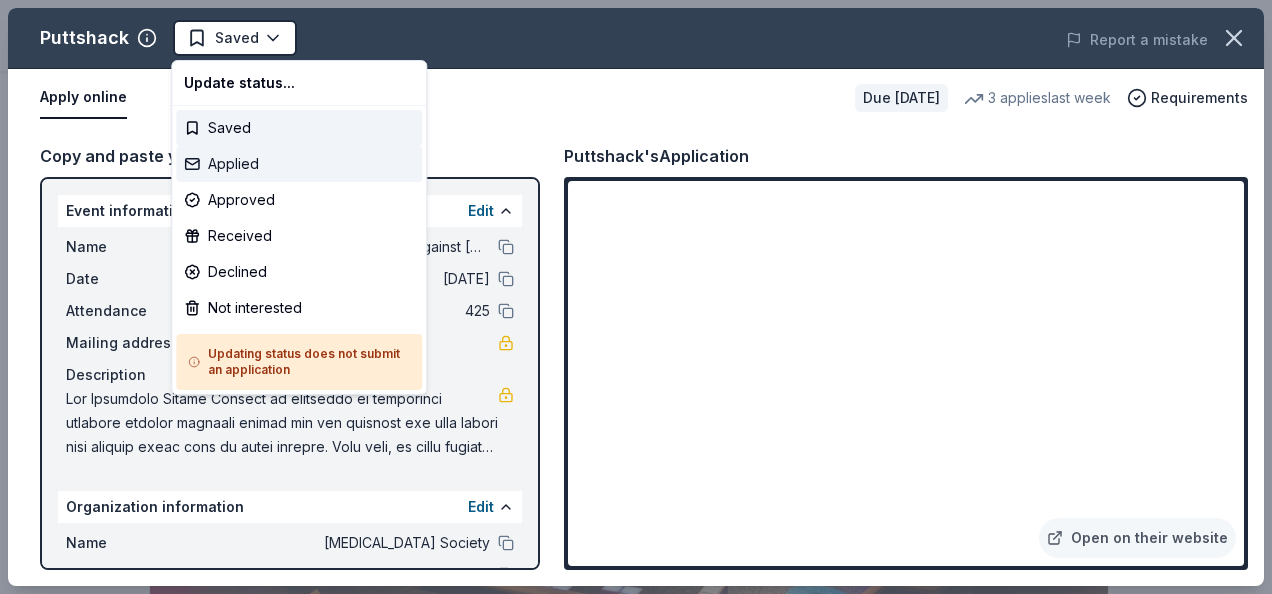 click on "Applied" at bounding box center [299, 164] 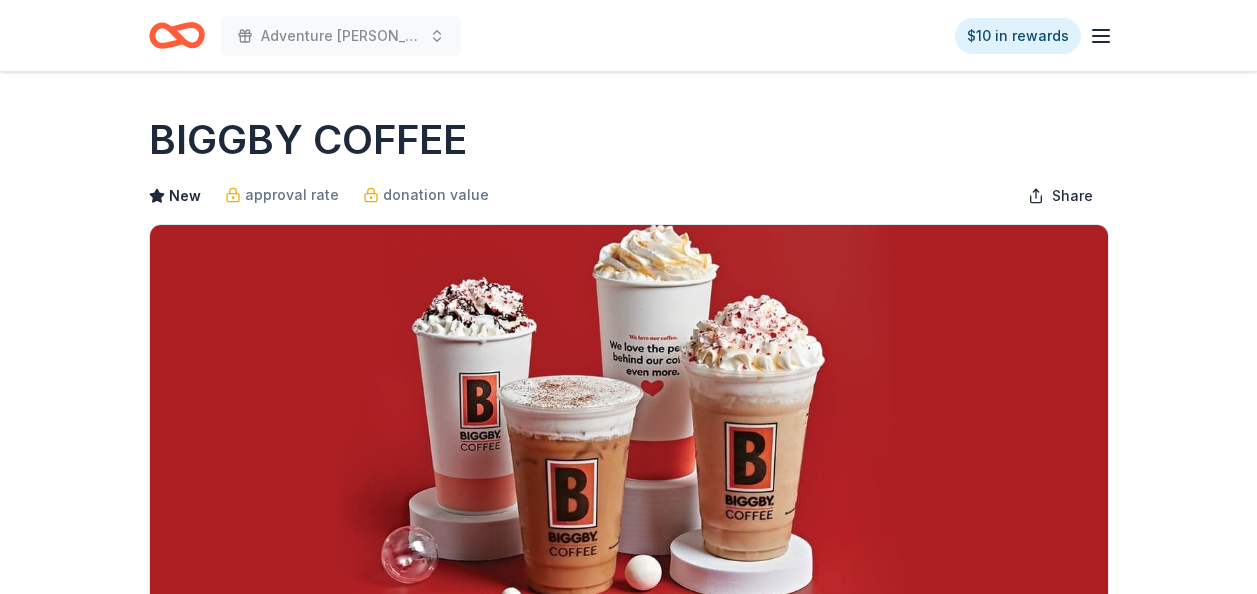 scroll, scrollTop: 0, scrollLeft: 0, axis: both 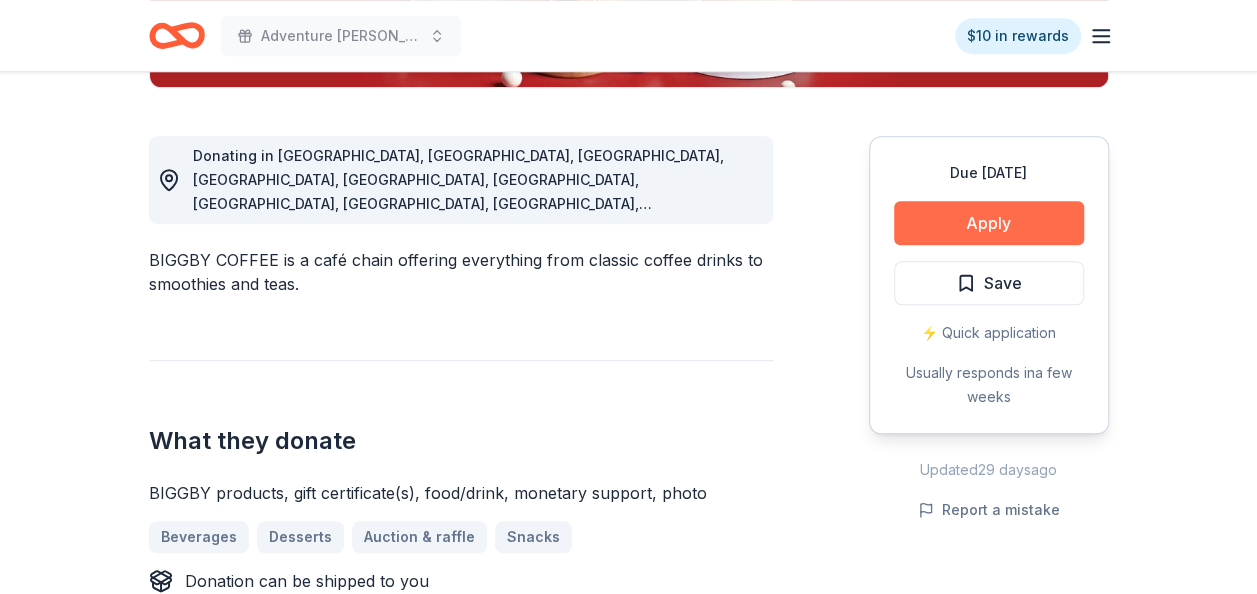 click on "Apply" at bounding box center [989, 223] 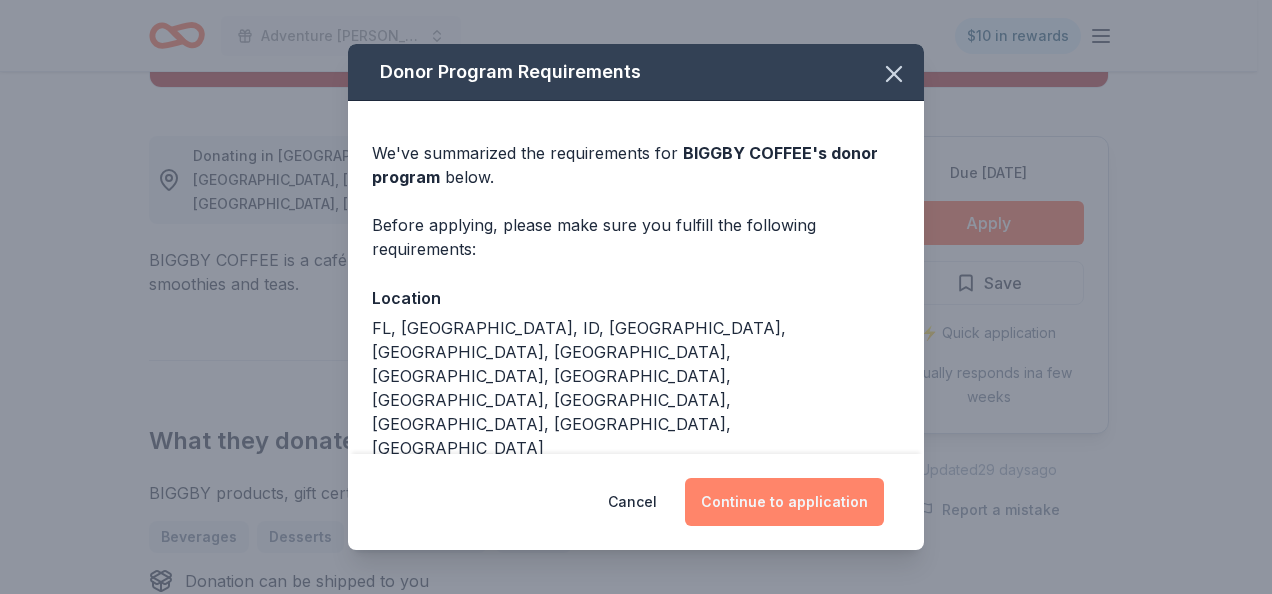 click on "Continue to application" at bounding box center [784, 502] 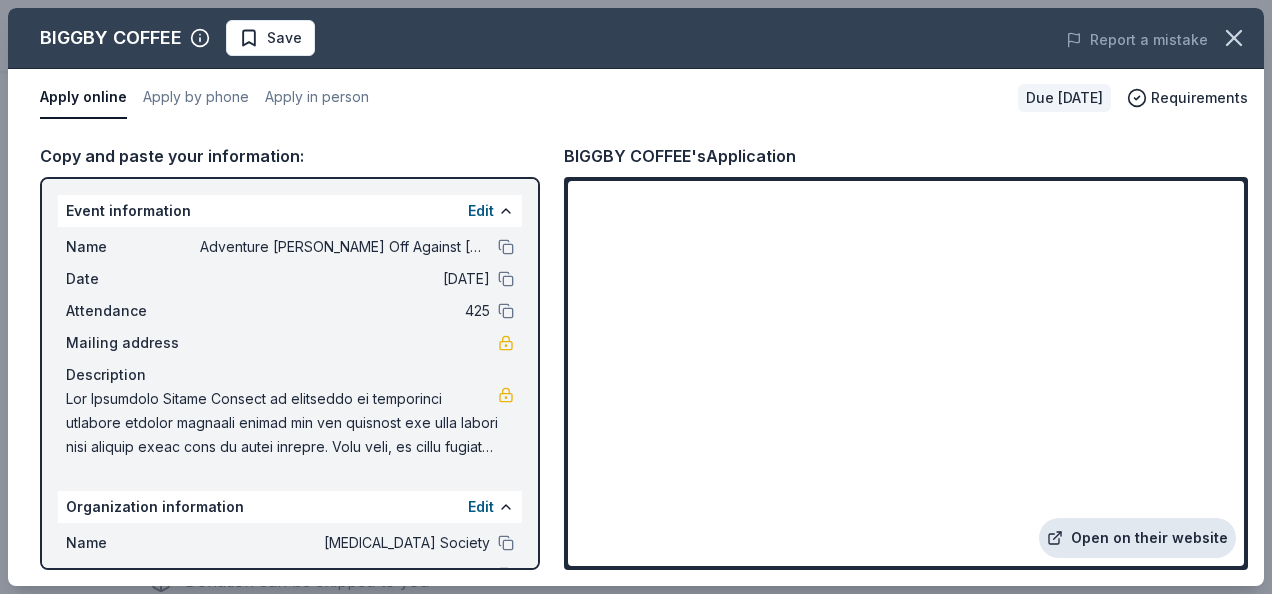 click on "Open on their website" at bounding box center [1137, 538] 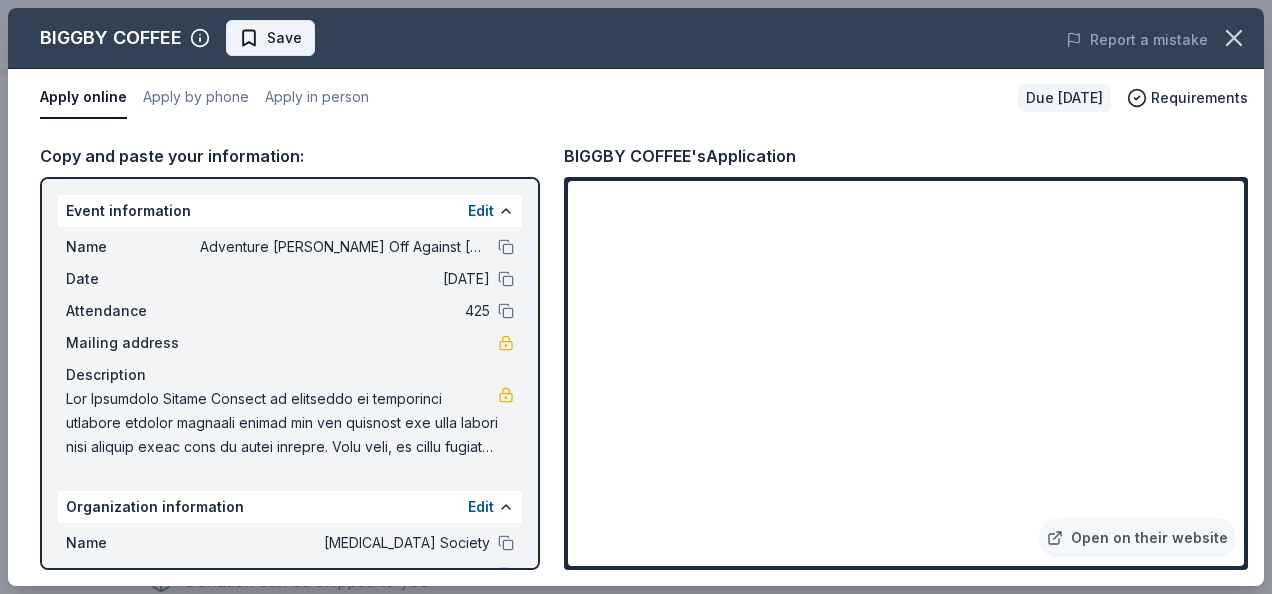 click on "Save" at bounding box center [284, 38] 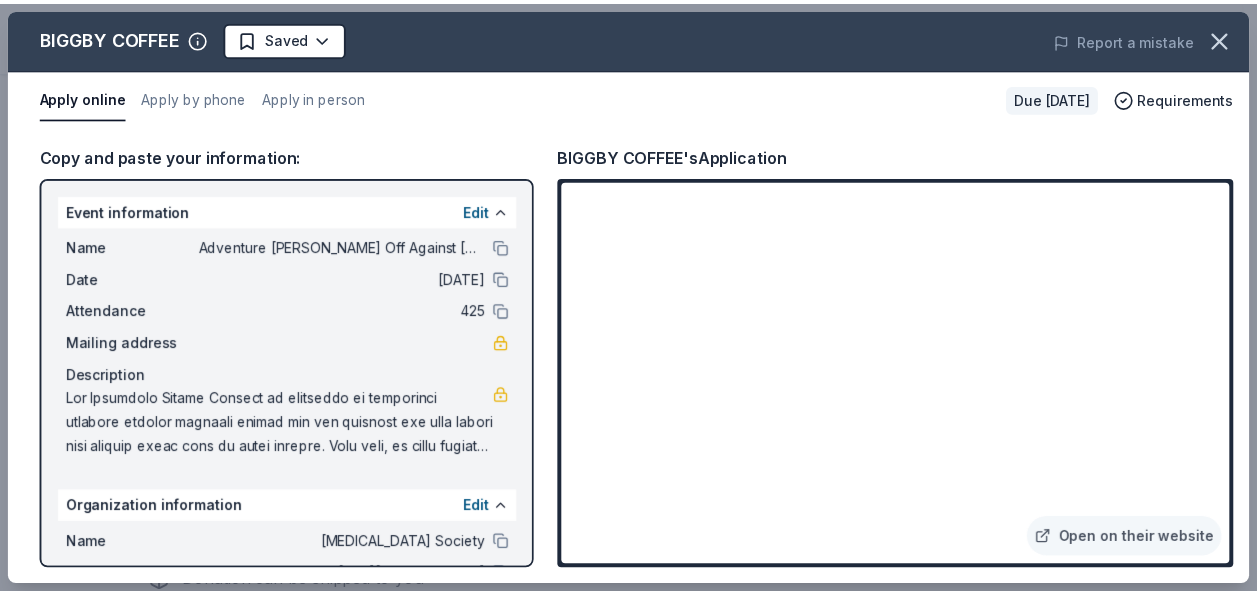 scroll, scrollTop: 0, scrollLeft: 0, axis: both 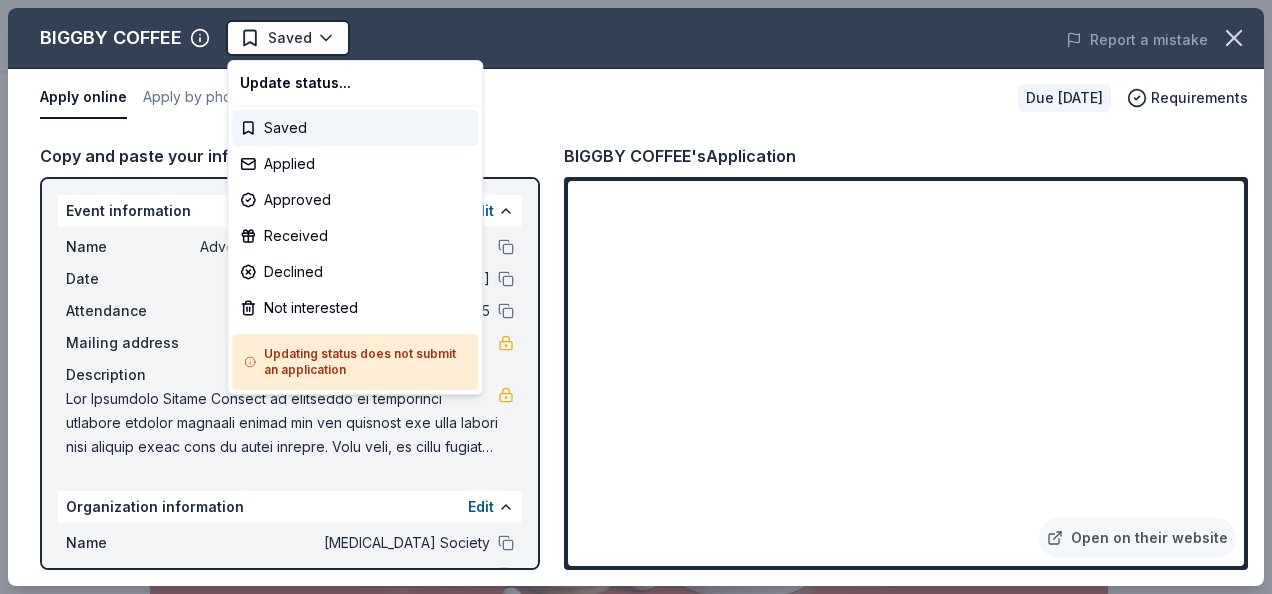 click on "Adventure [PERSON_NAME] Off Against [MEDICAL_DATA]-Fairways For Fighters Saved Apply Due [DATE] Share BIGGBY COFFEE New approval rate donation value Share Donating in [GEOGRAPHIC_DATA], [GEOGRAPHIC_DATA], [GEOGRAPHIC_DATA], IN, [GEOGRAPHIC_DATA], [GEOGRAPHIC_DATA], [GEOGRAPHIC_DATA], [GEOGRAPHIC_DATA], [GEOGRAPHIC_DATA], [GEOGRAPHIC_DATA], [GEOGRAPHIC_DATA], [GEOGRAPHIC_DATA], WI BIGGBY COFFEE is a café chain offering everything from classic coffee drinks to smoothies and teas. What they donate BIGGBY products, gift certificate(s), food/drink, monetary support, photo Beverages Desserts Auction & raffle Snacks Donation can be shipped to you Donation can be picked up Donation is small & easy to send to guests Who they donate to  Preferred 501(c)(3) required Due [DATE] Apply Saved ⚡️ Quick application Usually responds in  a few weeks Updated  [DATE] Report a mistake approval rate 20 % approved 30 % declined 50 % no response donation value (average) 20% 70% 0% 10% $xx - $xx $xx - $xx $xx - $xx $xx - $xx Upgrade to Pro to view approval rates and average donation values New Be the first to review this company! Leave a review Similar donors 3   applies Target" at bounding box center (628, 297) 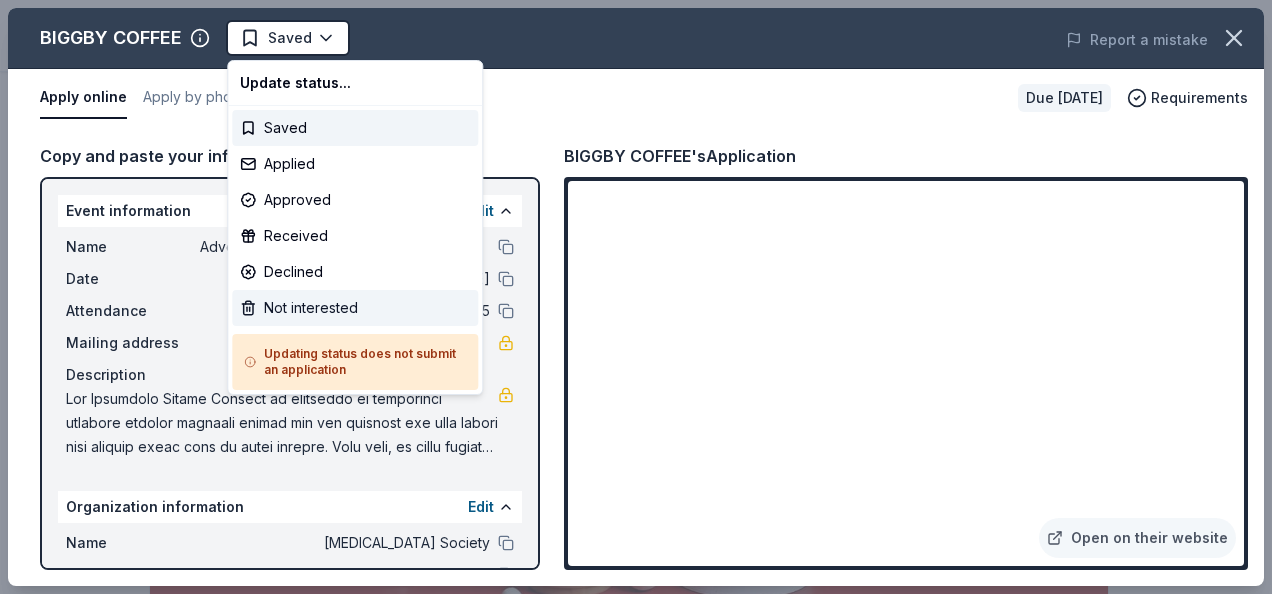 click on "Not interested" at bounding box center (355, 308) 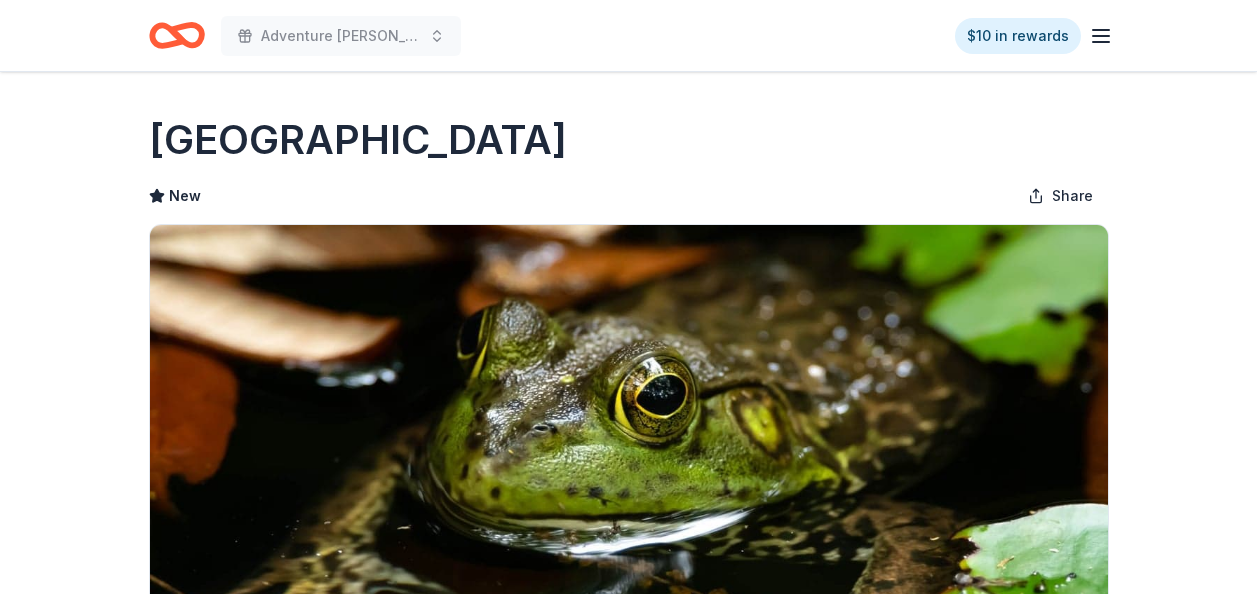 scroll, scrollTop: 0, scrollLeft: 0, axis: both 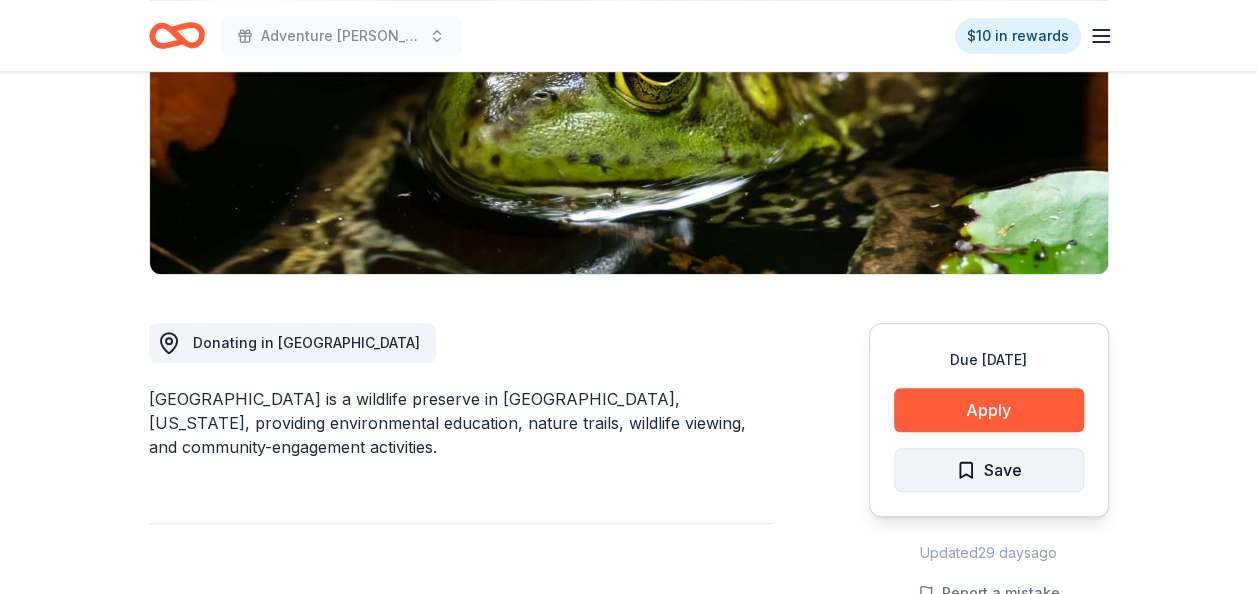 click on "Save" at bounding box center [1003, 470] 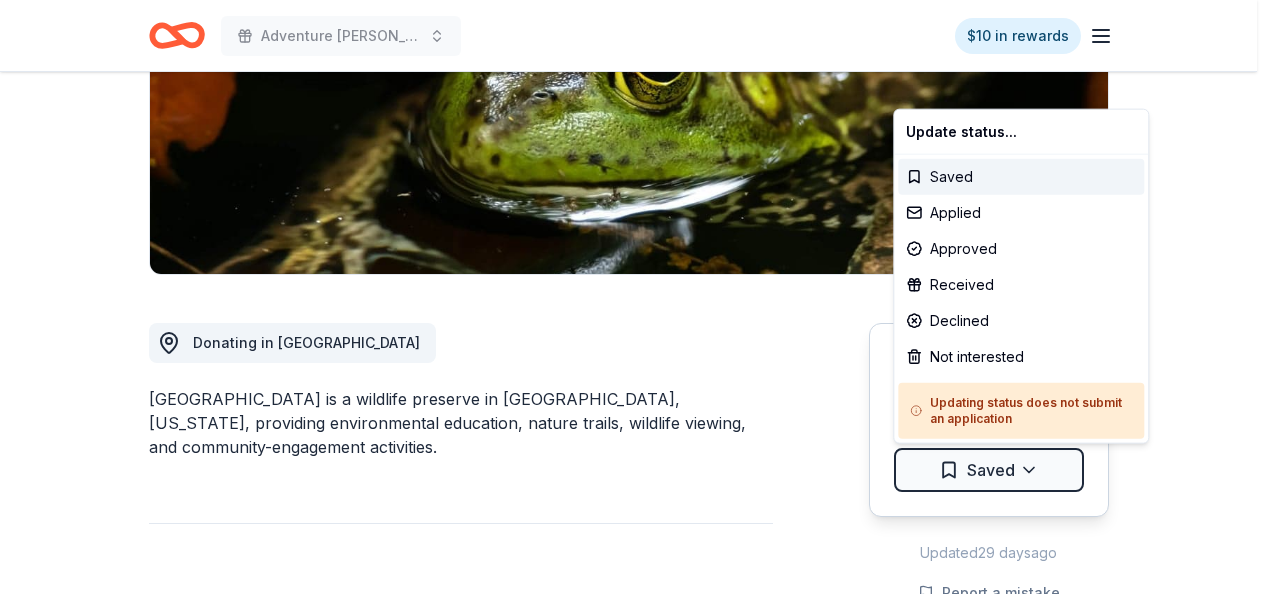 click on "Adventure [PERSON_NAME] Off Against [MEDICAL_DATA]-Fairways For Fighters $10 in rewards Due [DATE] [GEOGRAPHIC_DATA] New Share Donating in [GEOGRAPHIC_DATA] is a wildlife preserve in [GEOGRAPHIC_DATA], [US_STATE], providing environmental education, nature trails, wildlife viewing, and community-engagement activities. What they donate Ticket(s) Auction & raffle Donation can be shipped to you Donation is small & easy to send to guests Who they donate to [GEOGRAPHIC_DATA]  hasn ' t listed any preferences or eligibility criteria. Upgrade to Pro to view approval rates and average donation values Due [DATE] Apply Saved Updated  [DATE] Report a mistake New Be the first to review this company! Leave a review Similar donors Local 198 days left Online app [GEOGRAPHIC_DATA] New Ticket package(s) 2   applies  last week Local 138 days left Online app [GEOGRAPHIC_DATA][US_STATE] and Botanical Gardens New Admission ticket(s) 2   applies  last week Local 198 days left Online app Gatorland New Local New" at bounding box center [636, -36] 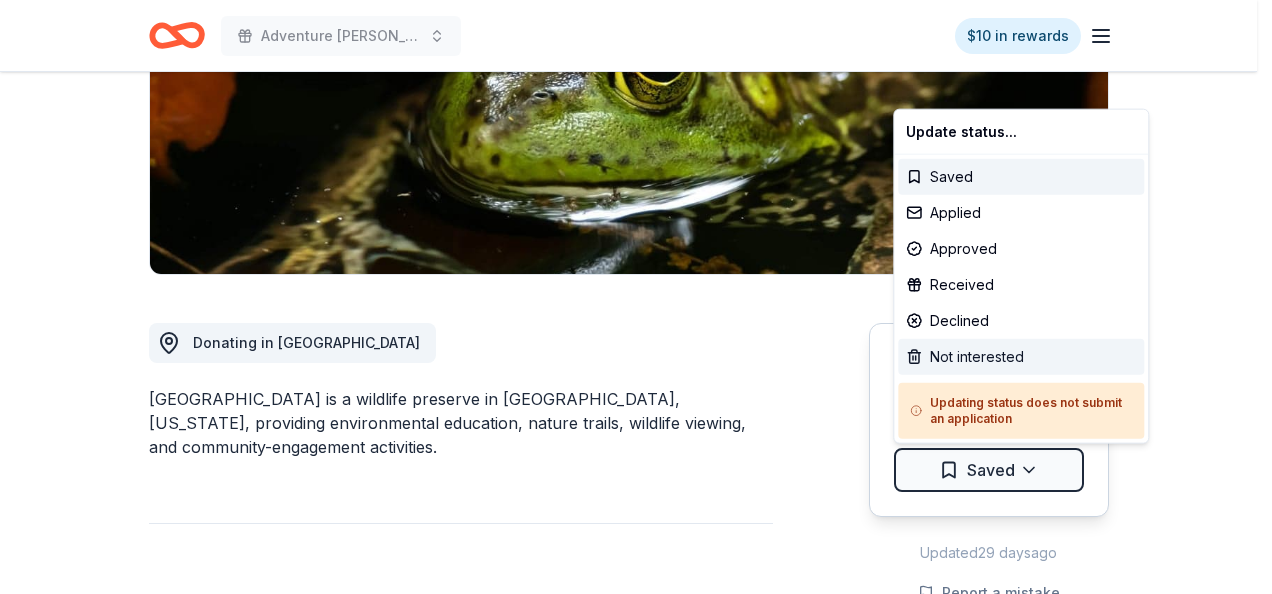 click on "Not interested" at bounding box center (1021, 357) 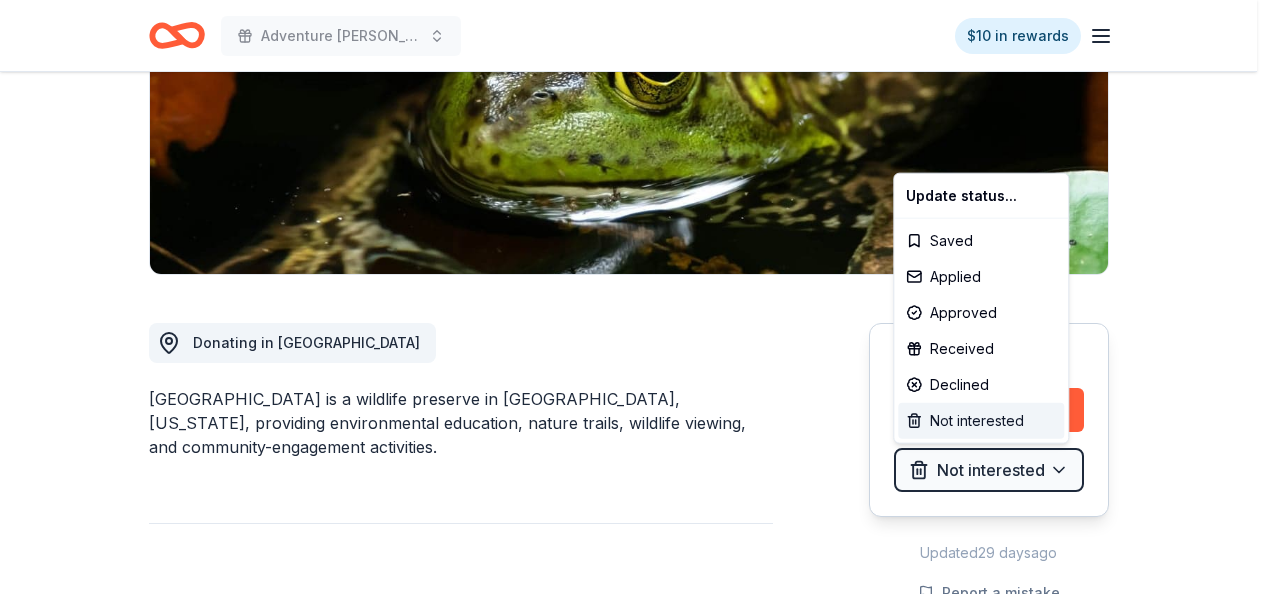 click on "Not interested" at bounding box center (981, 421) 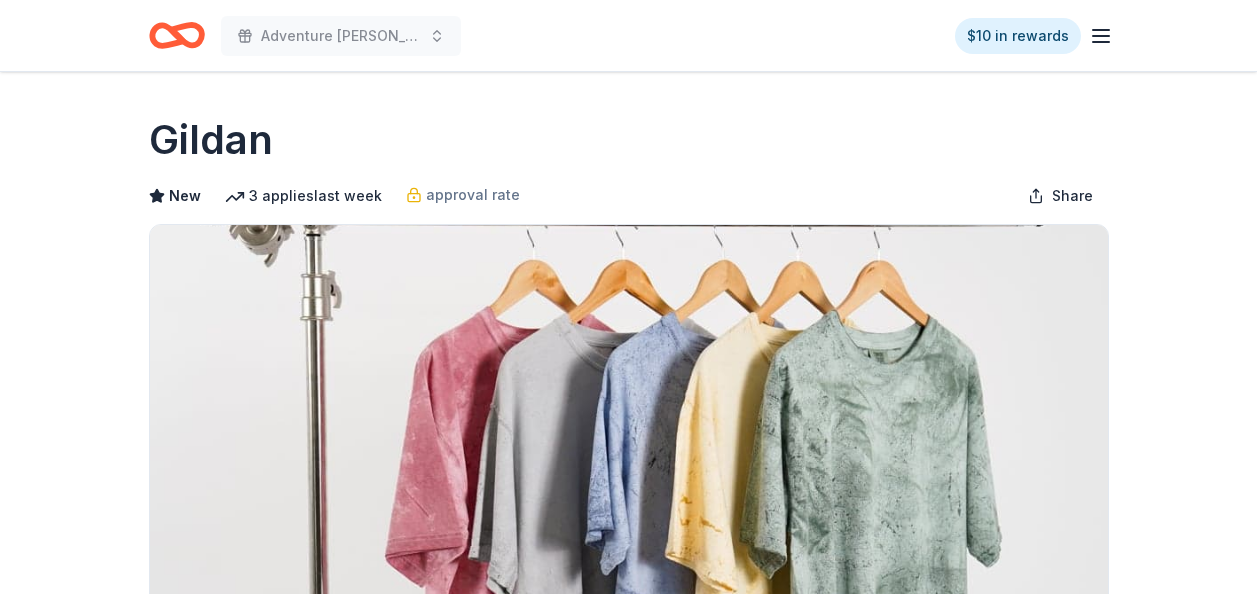 scroll, scrollTop: 0, scrollLeft: 0, axis: both 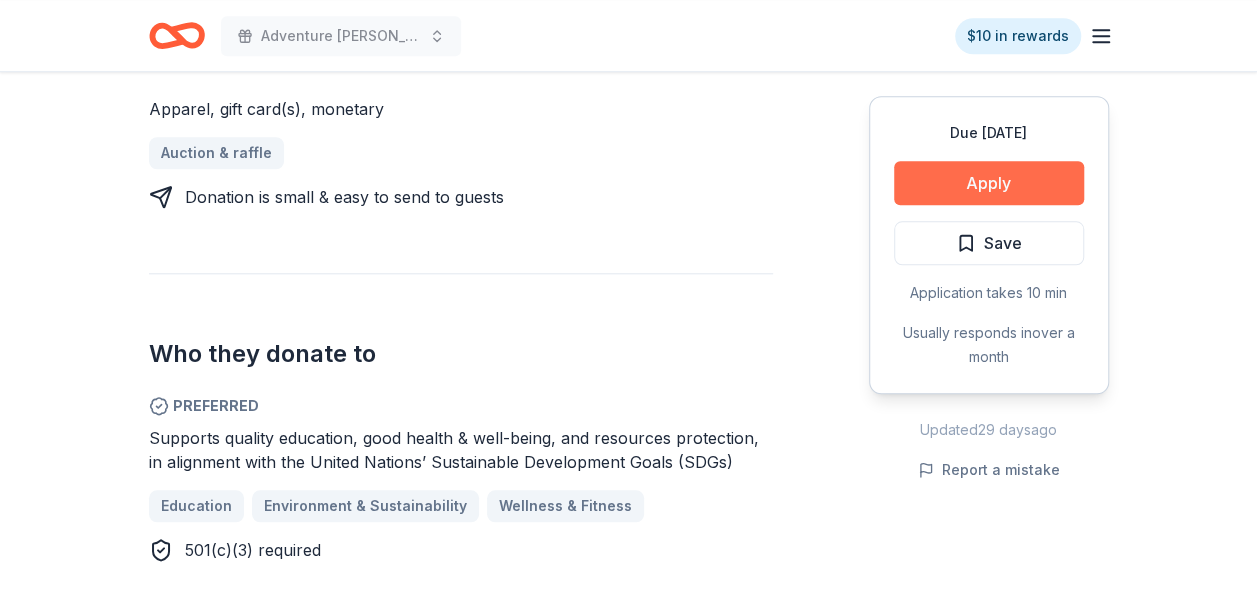 click on "Apply" at bounding box center [989, 183] 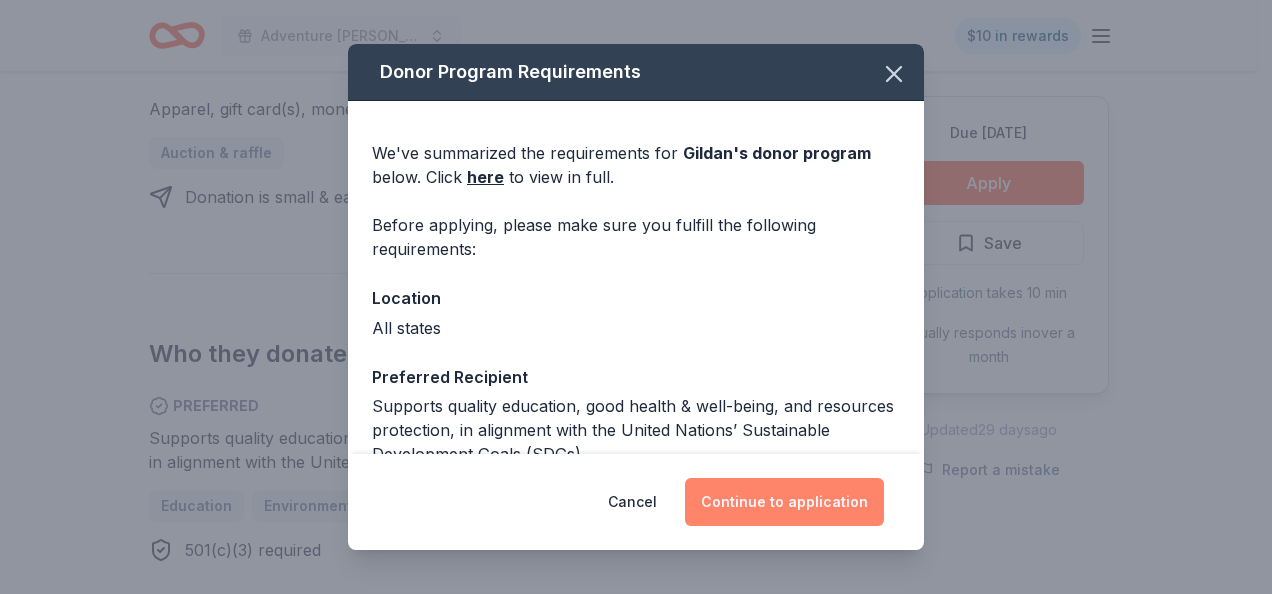 click on "Continue to application" at bounding box center (784, 502) 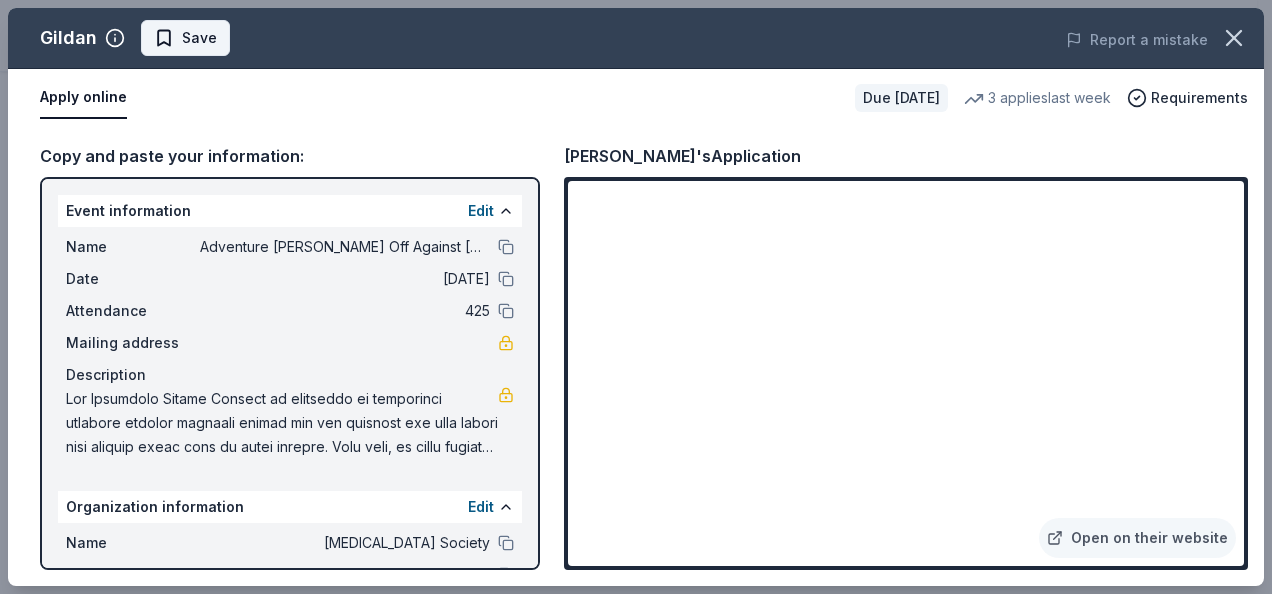 click on "Save" at bounding box center [199, 38] 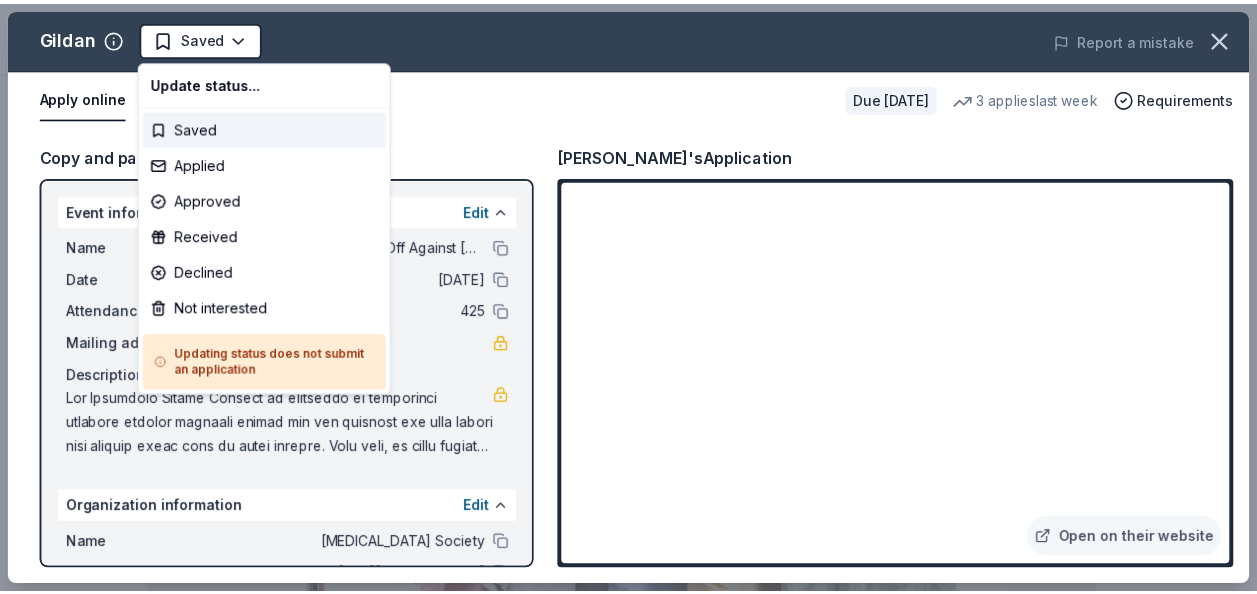 scroll, scrollTop: 0, scrollLeft: 0, axis: both 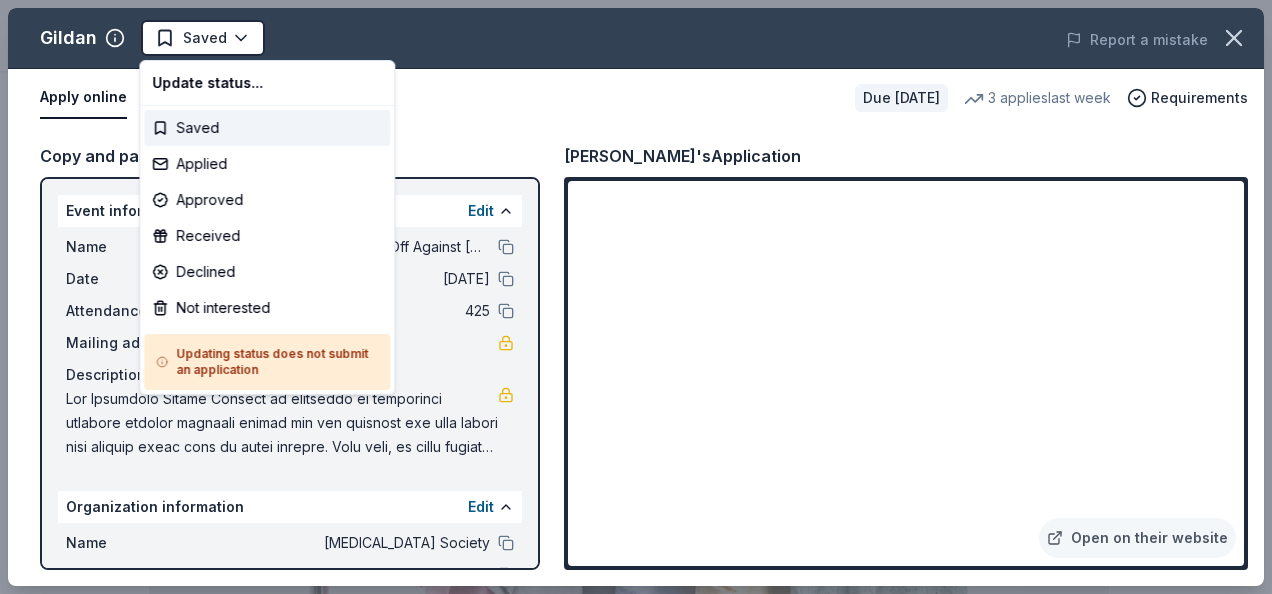 click on "Adventure Ted Tees Off Against Childhood Cancer-Fairways For Fighters Saved Apply Due in 172 days Share Gildan New 3   applies  last week approval rate Share Donating in all states Gildan is a leading apparel manufacturer known for its T-shirts, socks, and activewear. Based in Canada, it emphasizes sustainability, ethical practices, and affordable quality products. What they donate Apparel, gift card(s), monetary Auction & raffle Donation is small & easy to send to guests Who they donate to  Preferred Supports quality education, good health & well-being, and resources protection, in alignment with the United Nations’ Sustainable Development Goals (SDGs) Education Environment & Sustainability Wellness & Fitness 501(c)(3) required  Ineligible Individuals or charitable appeals for individuals; Religious, non-secular, advocacy, and/or political organizations; Parties or celebration events  Lobbying & advocacy Religious Political approval rate 20 % approved 30 % declined 50 % no response Upgrade to Pro Apply New" at bounding box center (636, 297) 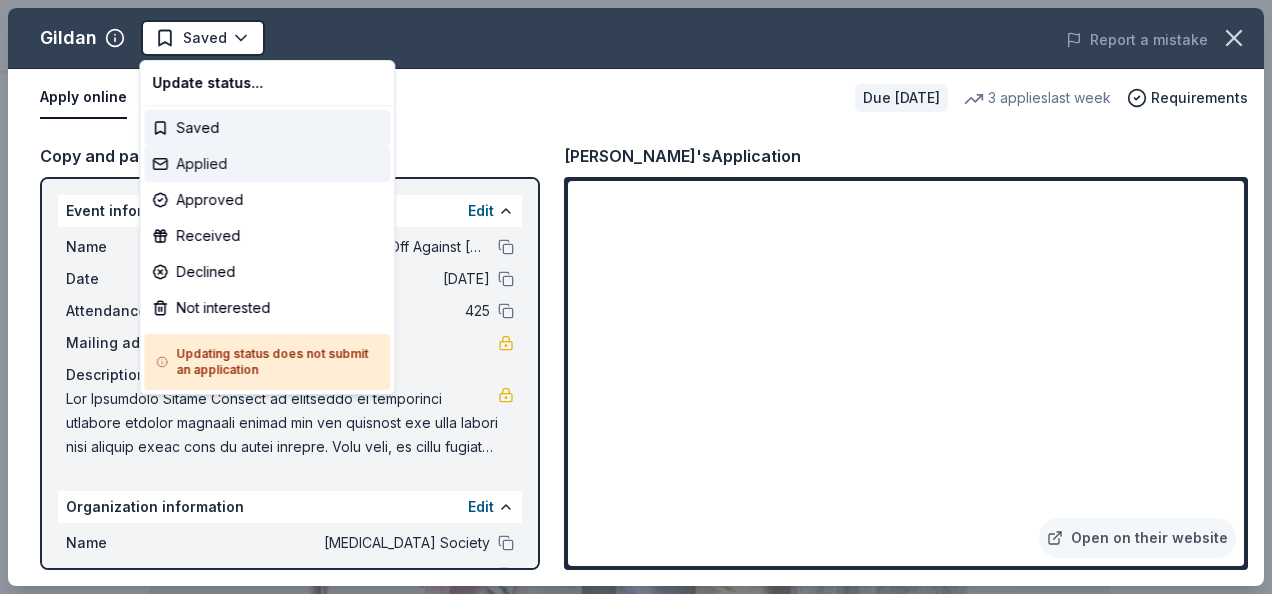 click on "Applied" at bounding box center [267, 164] 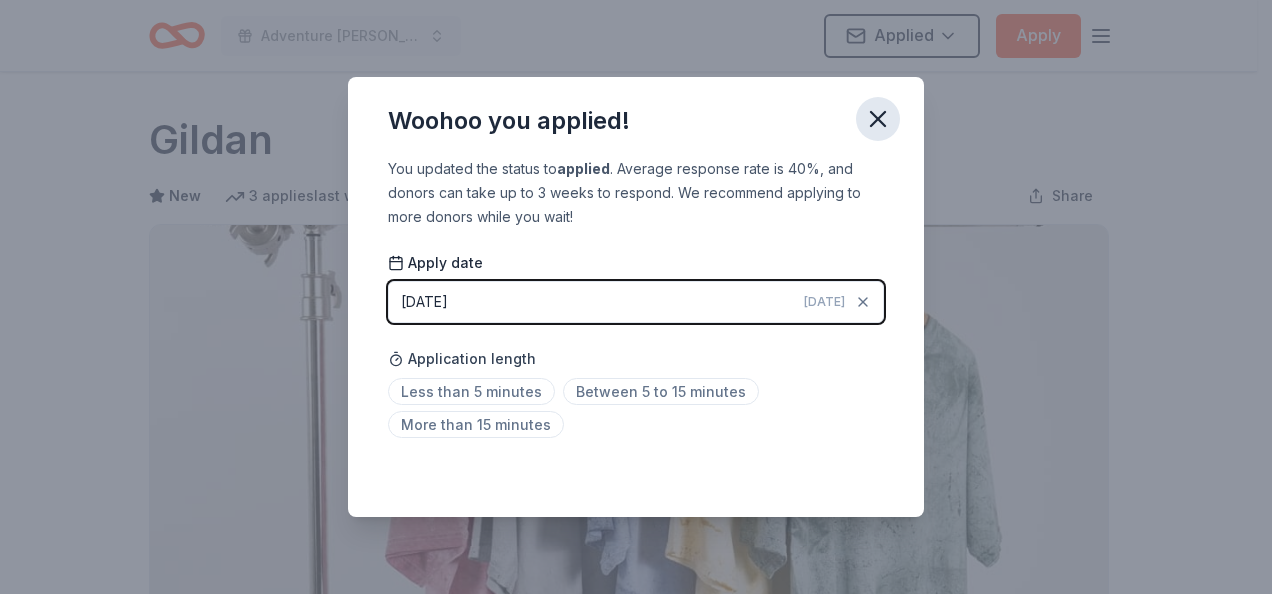click 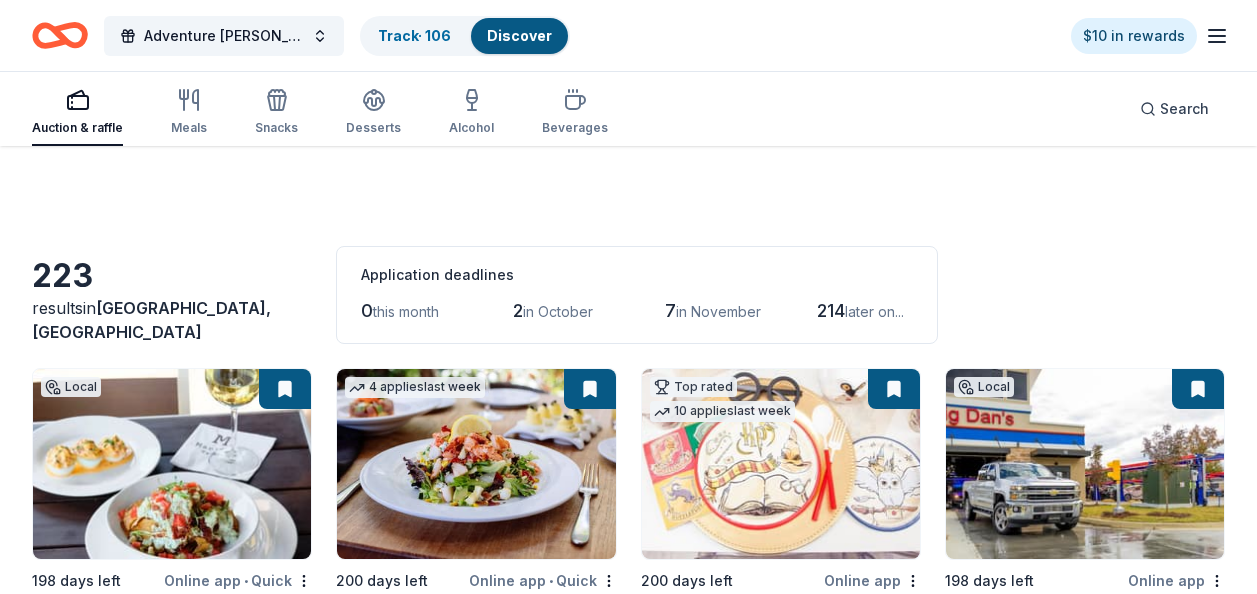 scroll, scrollTop: 15215, scrollLeft: 0, axis: vertical 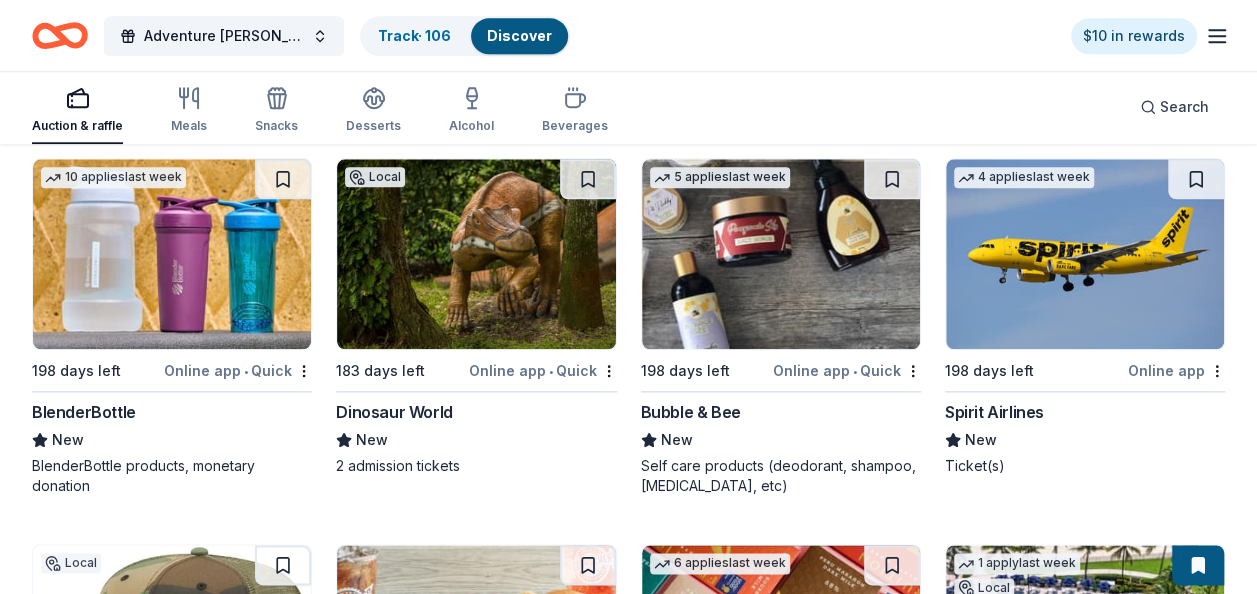 click at bounding box center [172, 254] 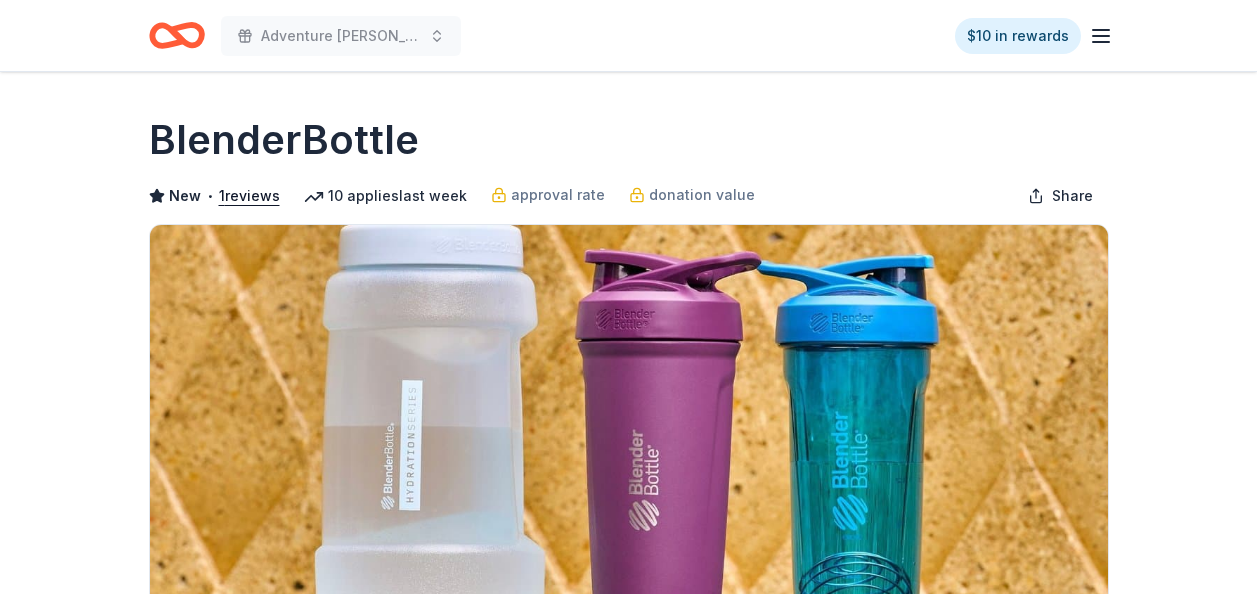 scroll, scrollTop: 0, scrollLeft: 0, axis: both 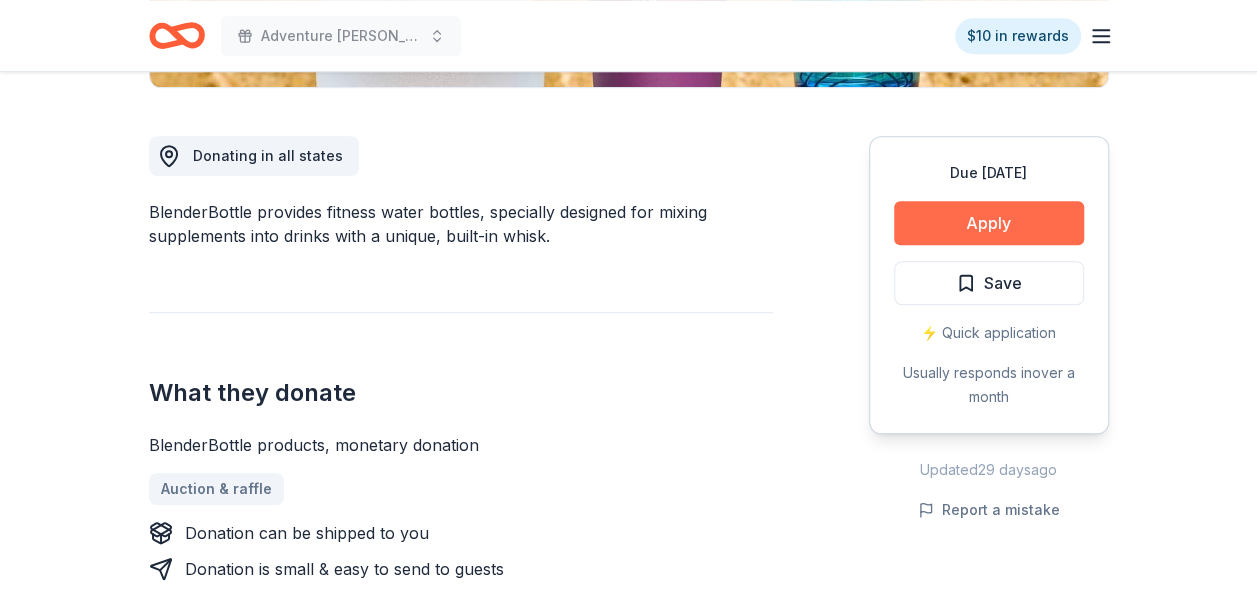click on "Apply" at bounding box center (989, 223) 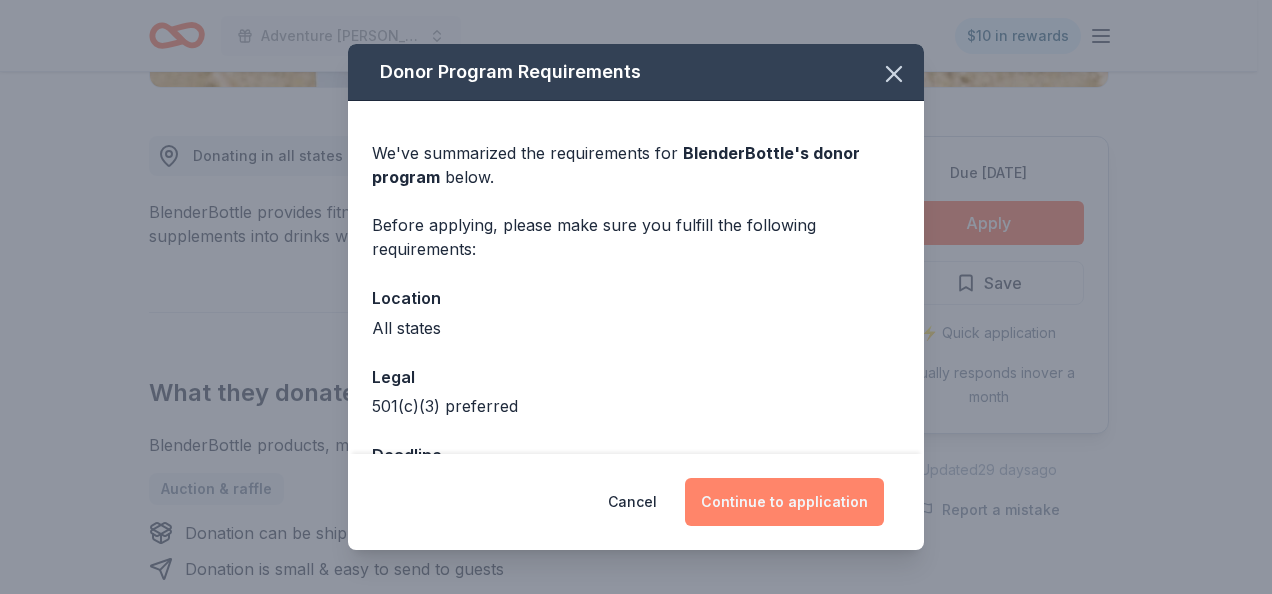 click on "Continue to application" at bounding box center [784, 502] 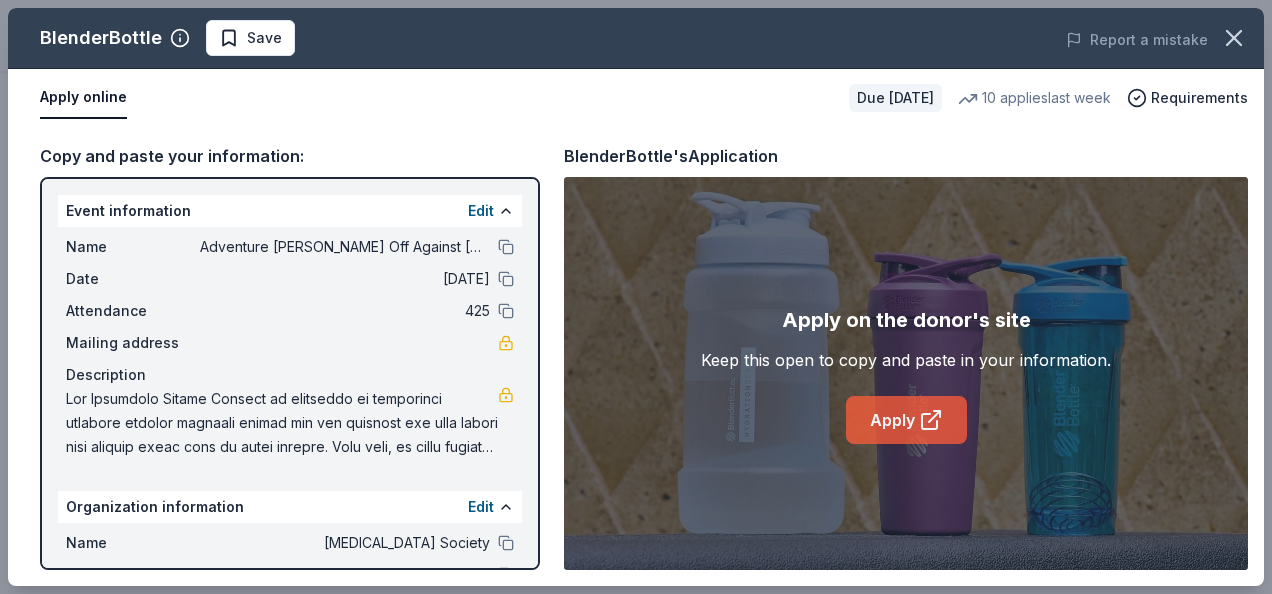 click on "Apply" at bounding box center [906, 420] 